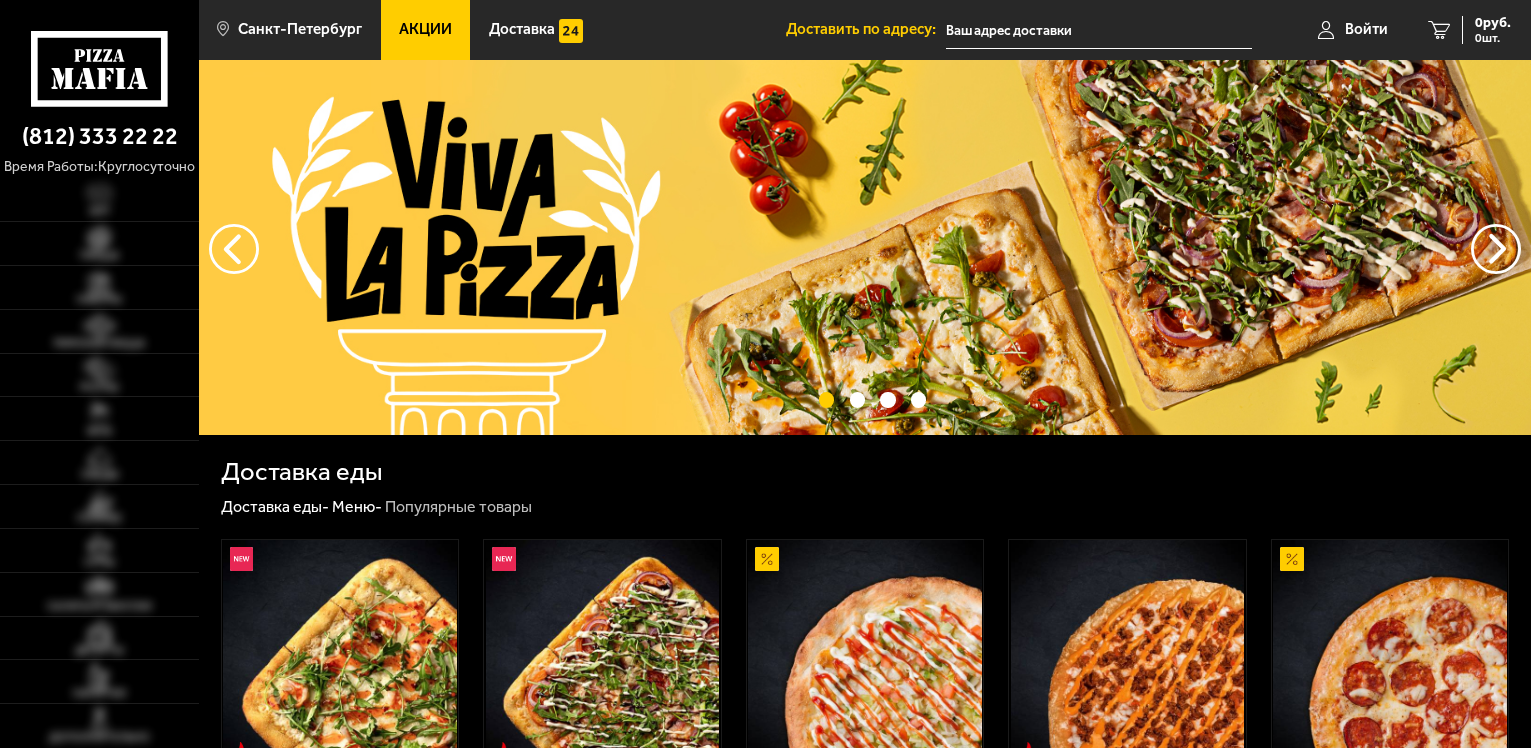 type on "[STREET_NAME], [HOUSE_NUMBER]" 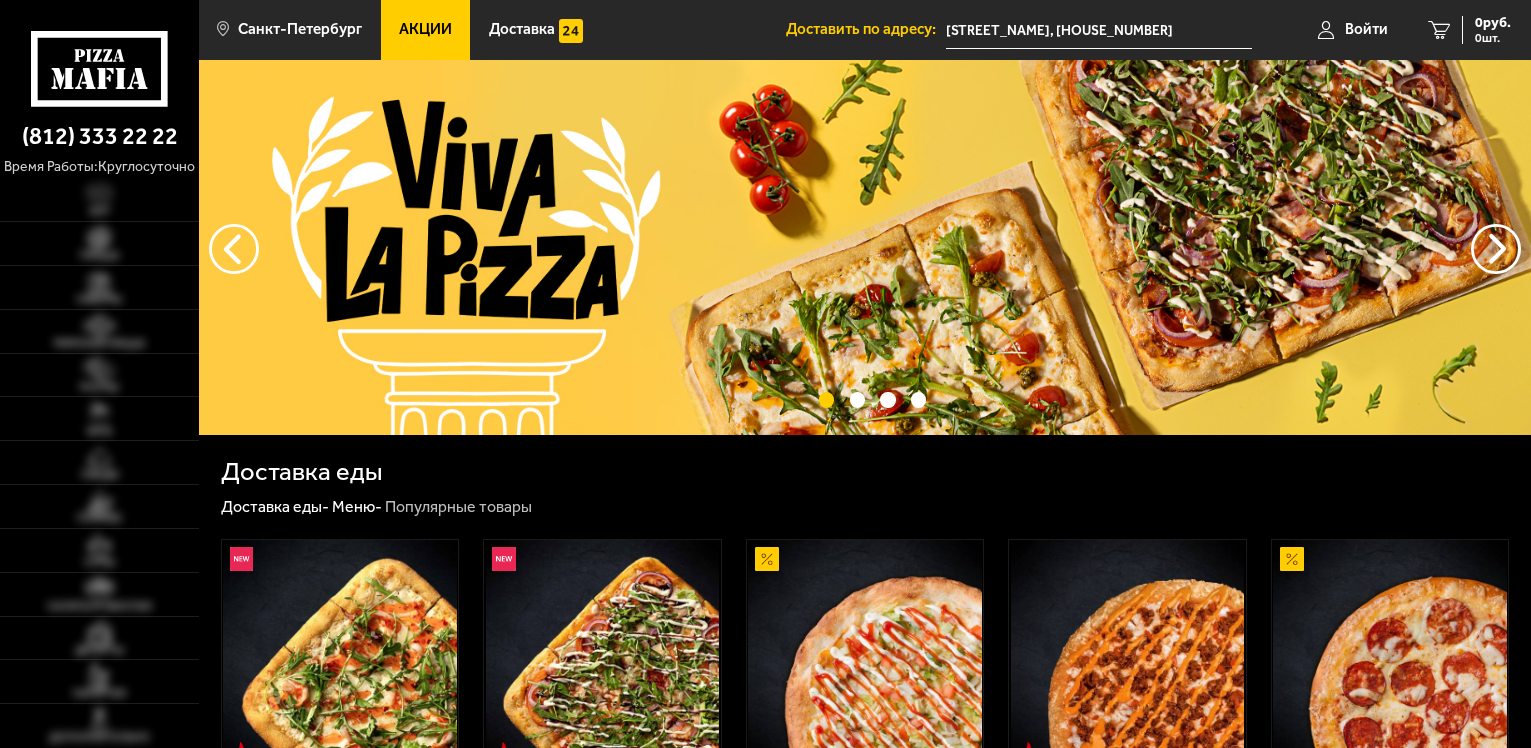 scroll, scrollTop: 0, scrollLeft: 0, axis: both 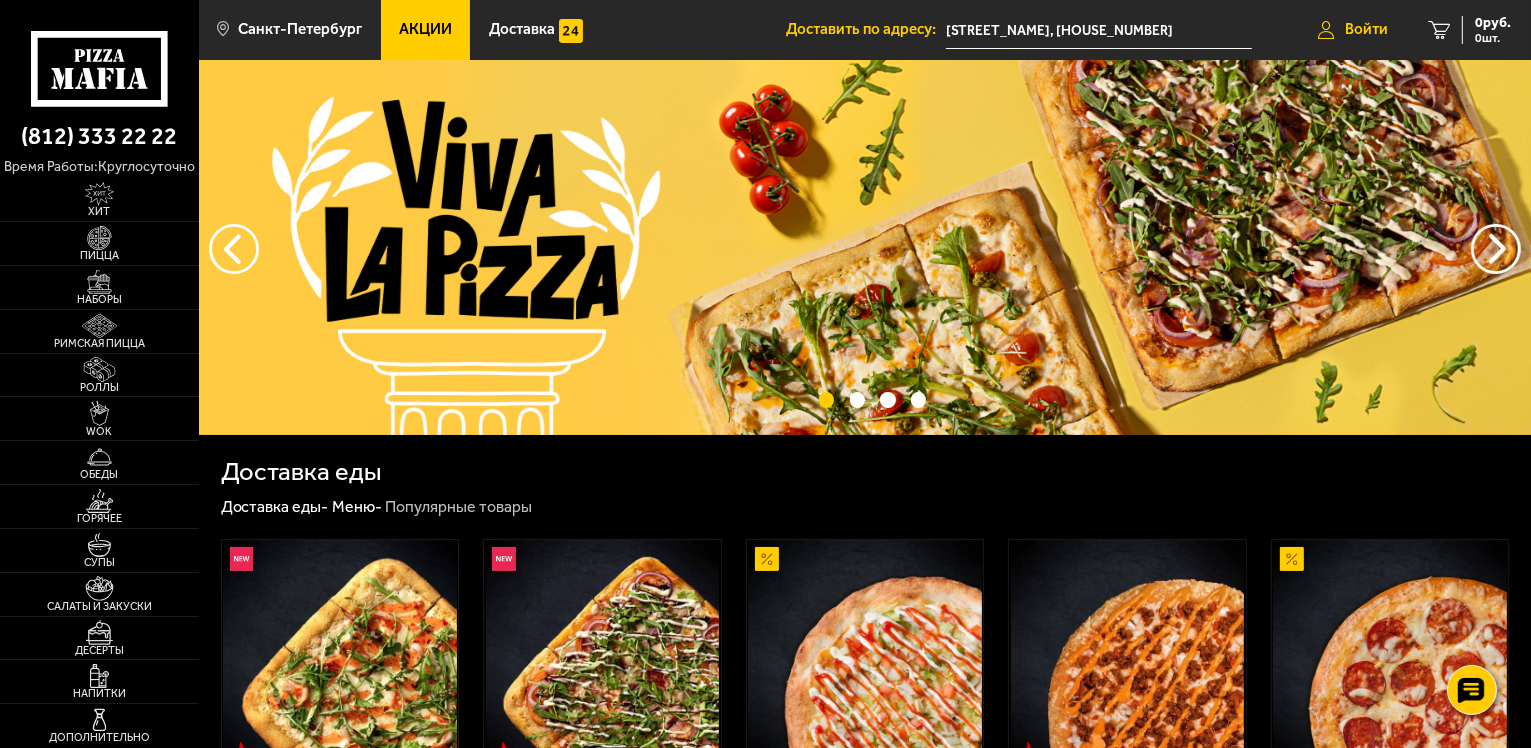 click on "Войти" at bounding box center (1366, 29) 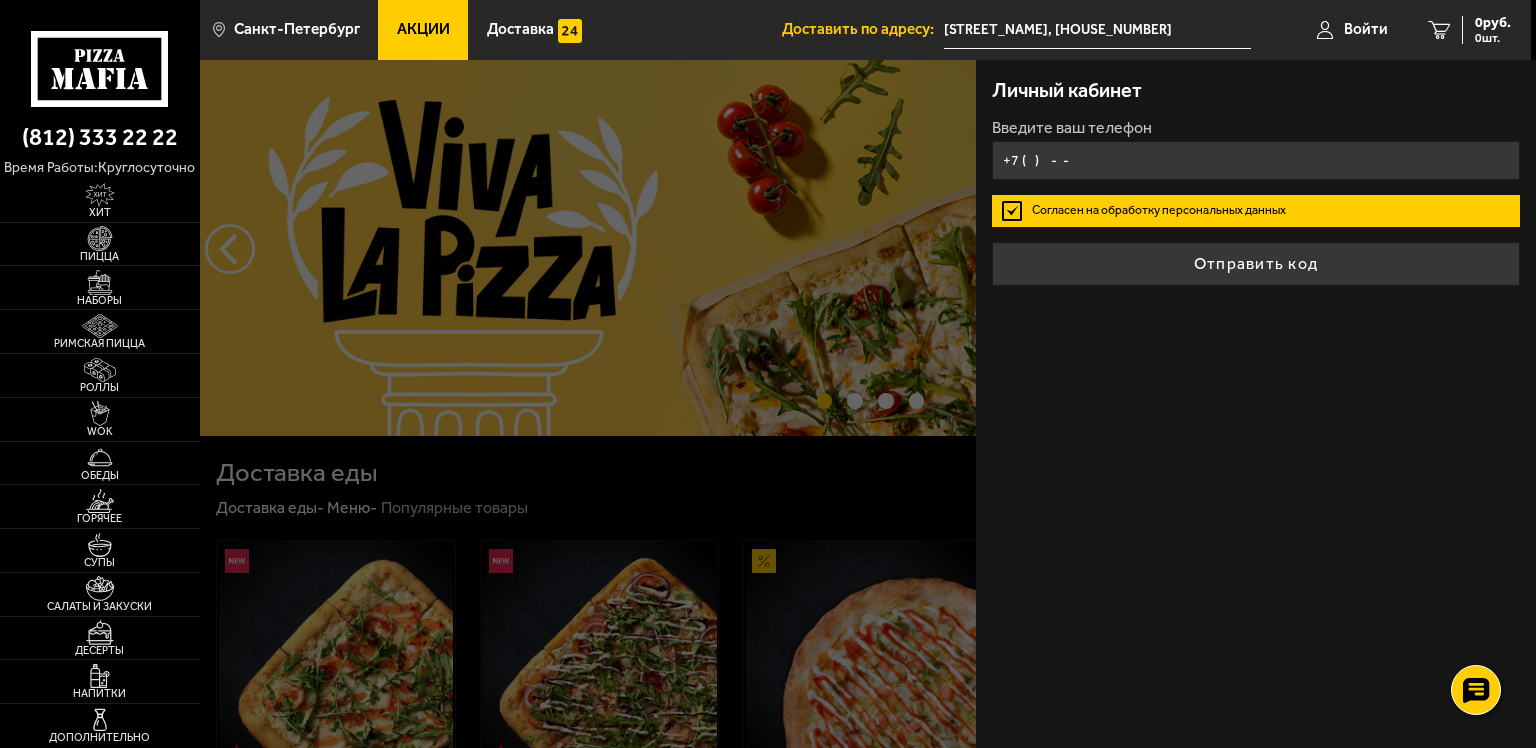 type on "[PHONE]" 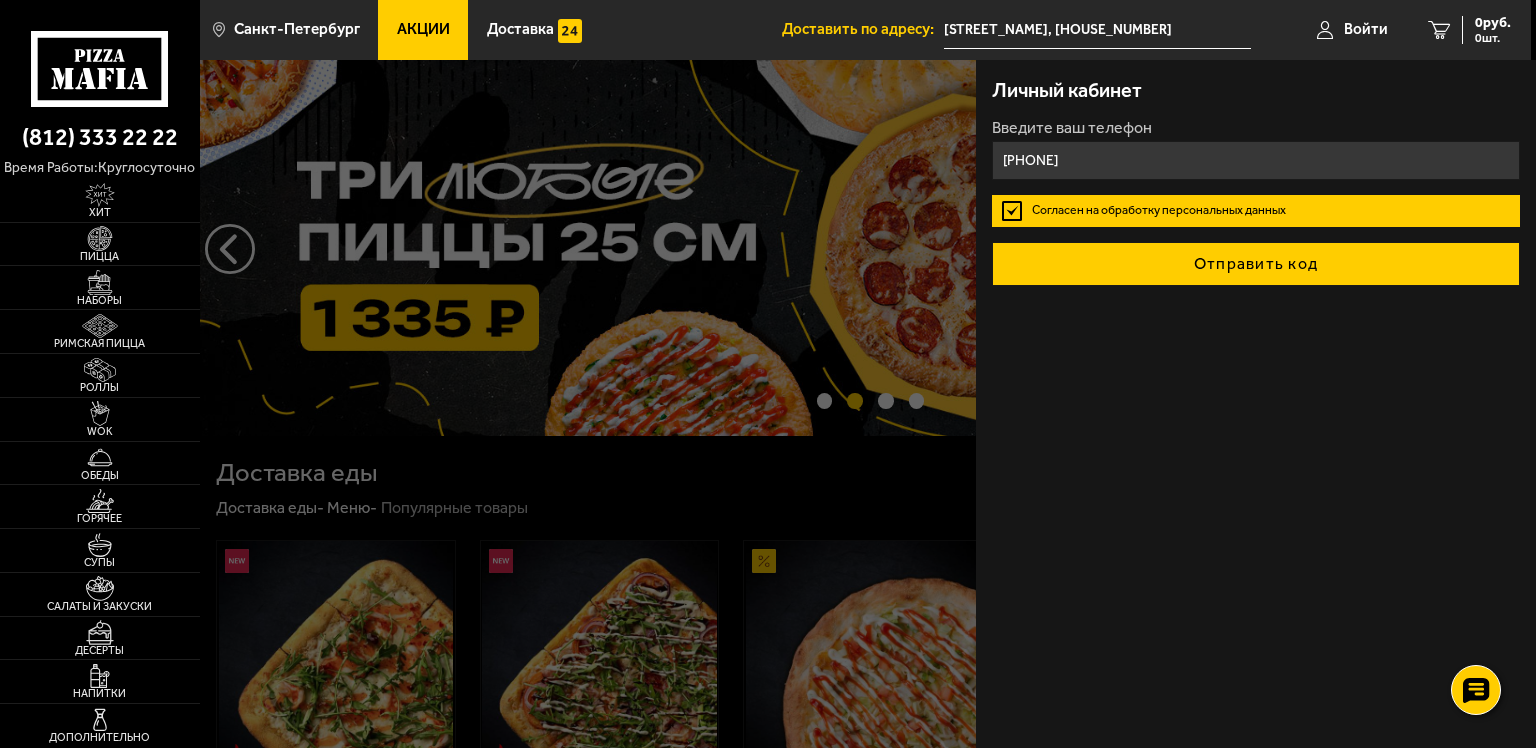 click on "Отправить код" at bounding box center [1256, 264] 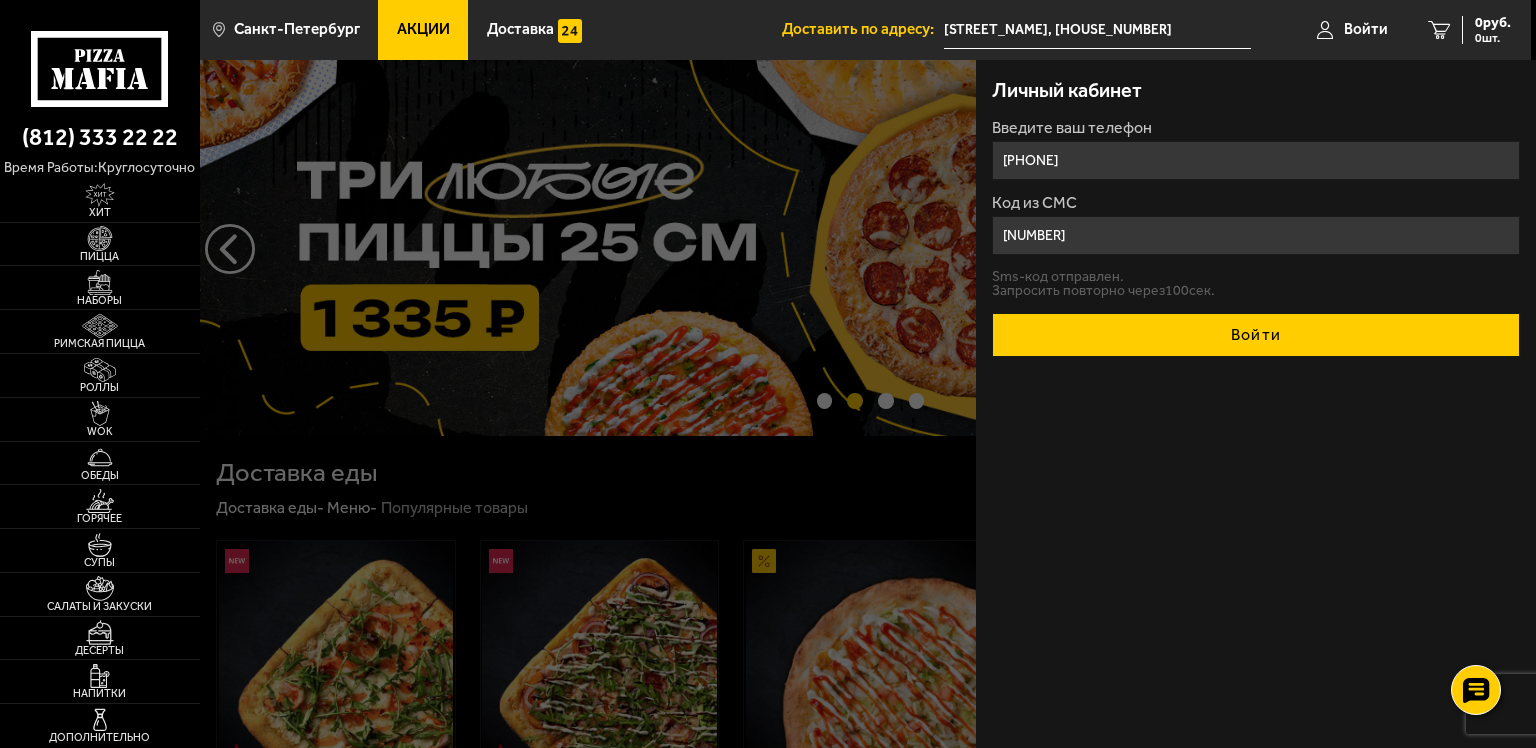 type on "[NUMBER]" 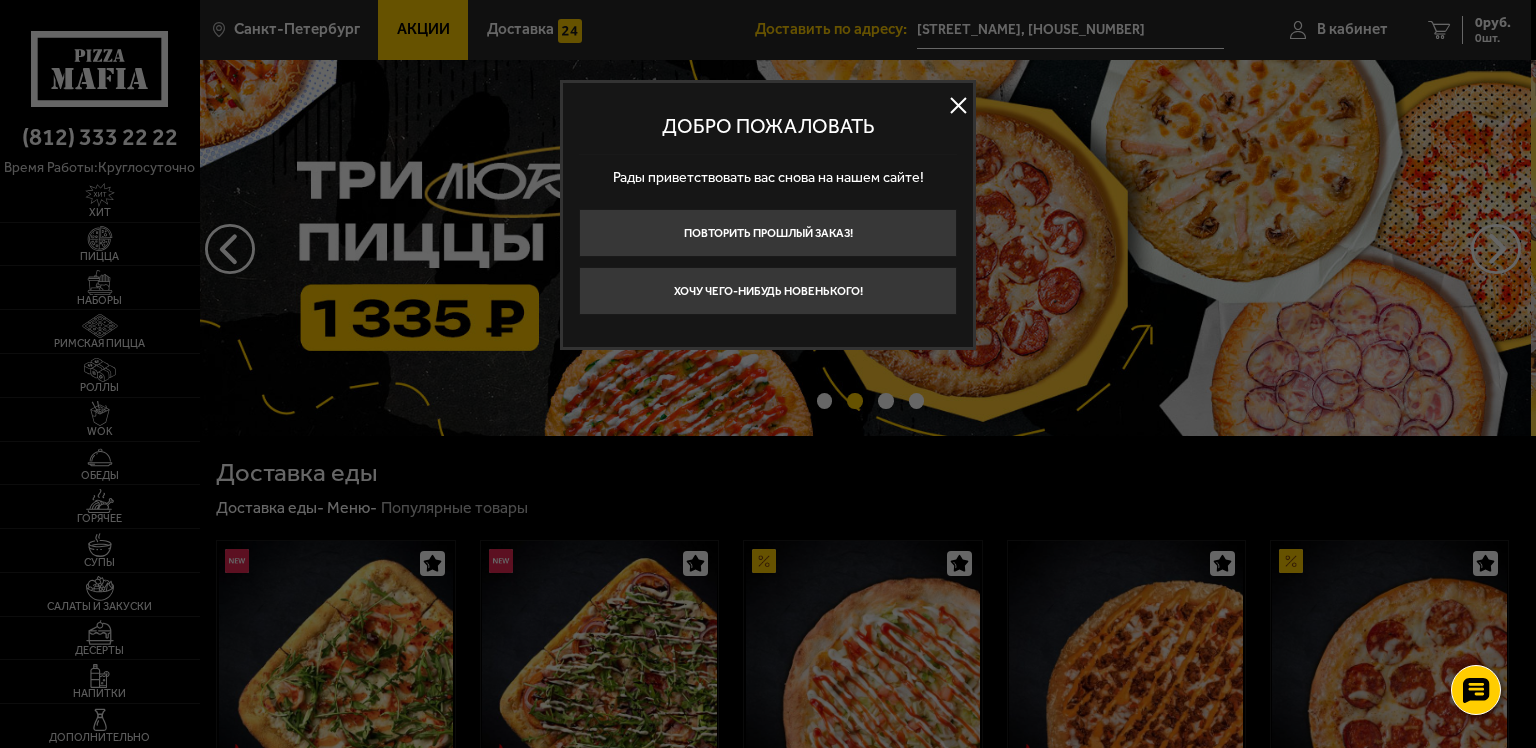 click at bounding box center (958, 106) 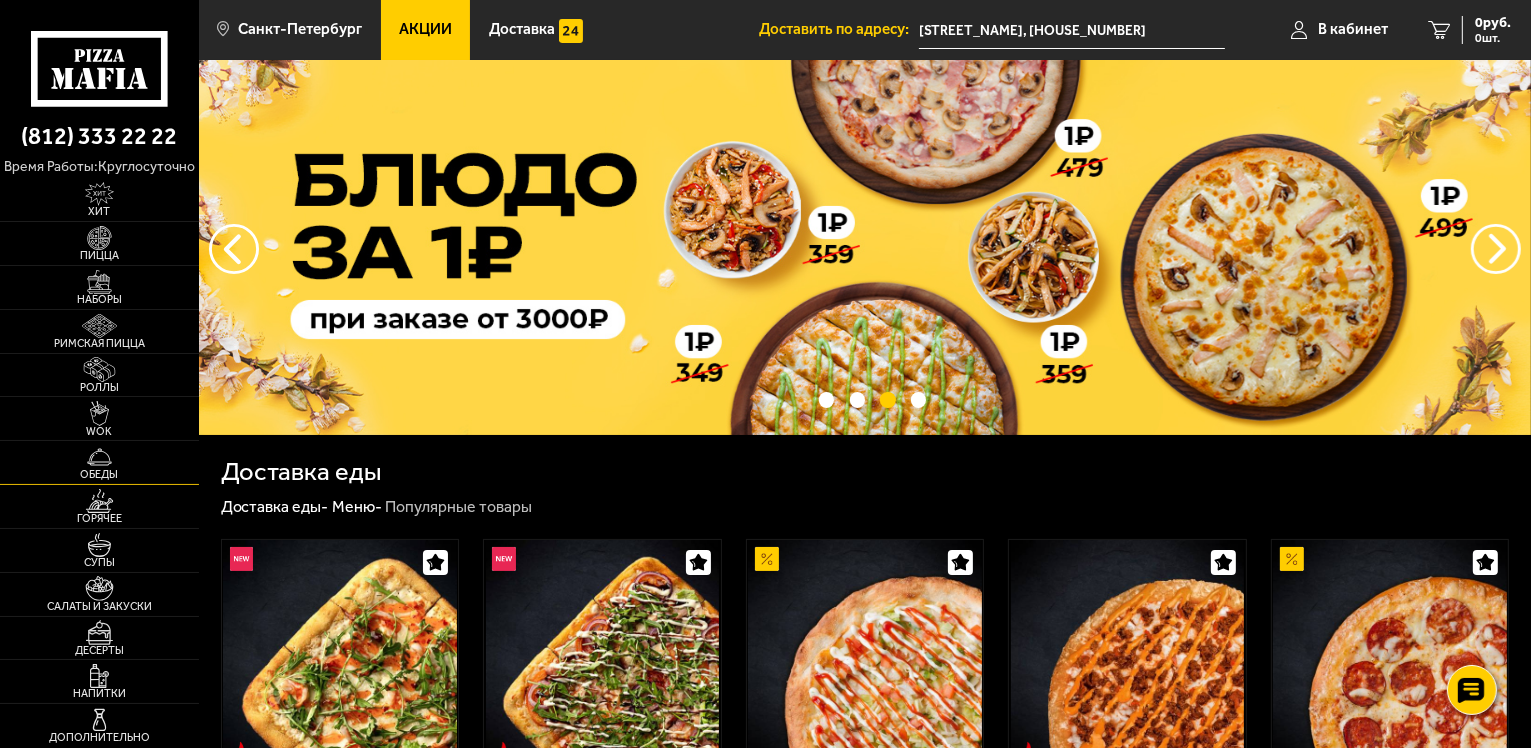 click on "Обеды" at bounding box center (99, 474) 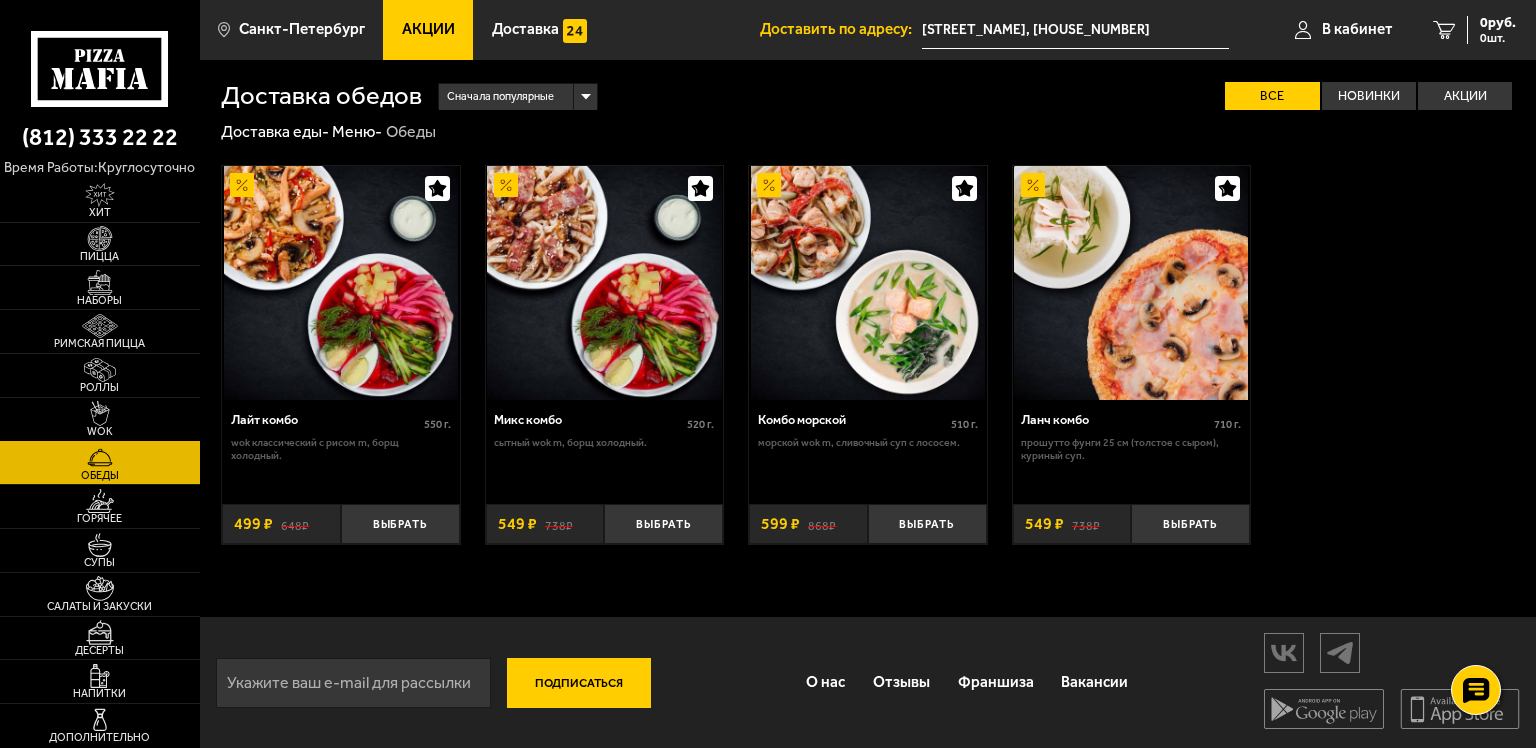 click at bounding box center (99, 413) 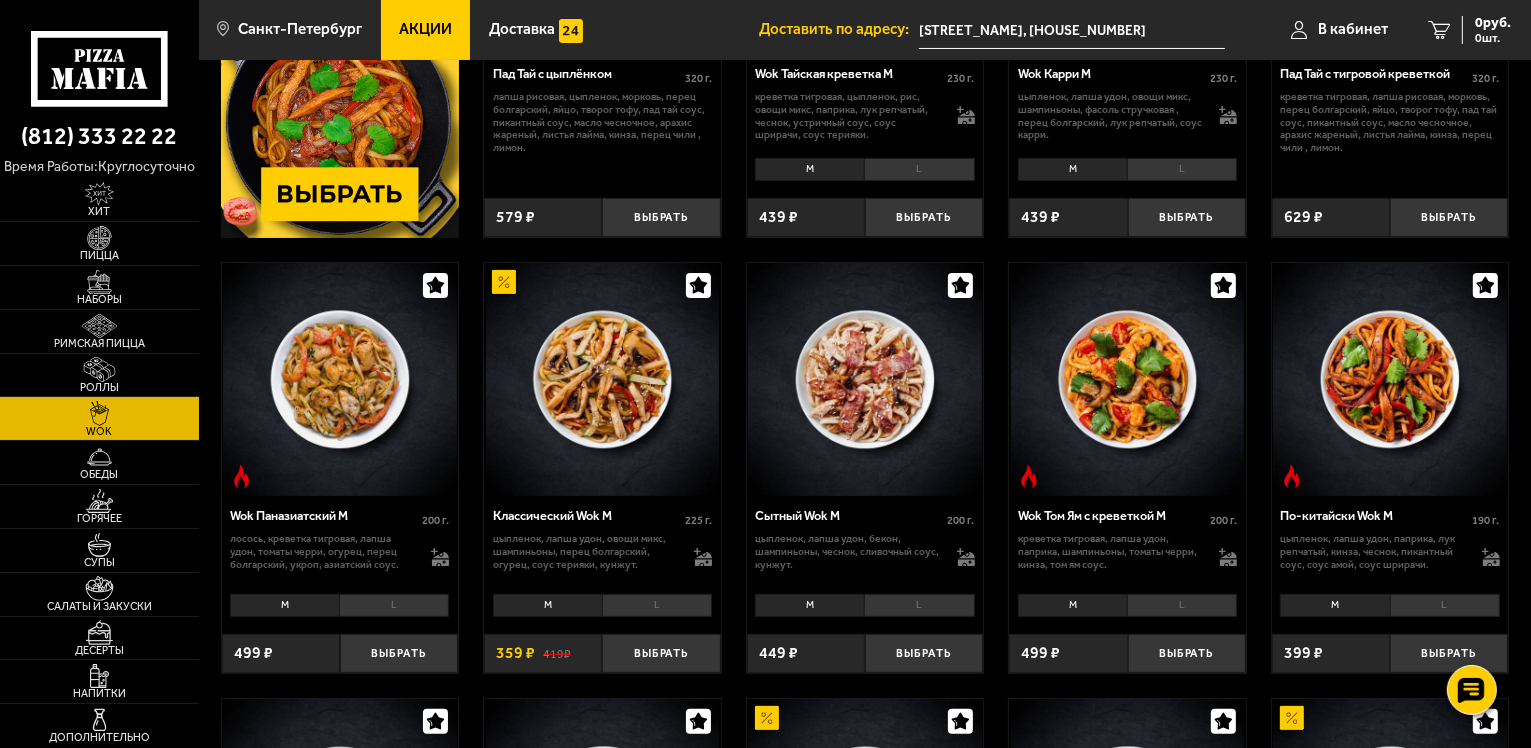 scroll, scrollTop: 440, scrollLeft: 0, axis: vertical 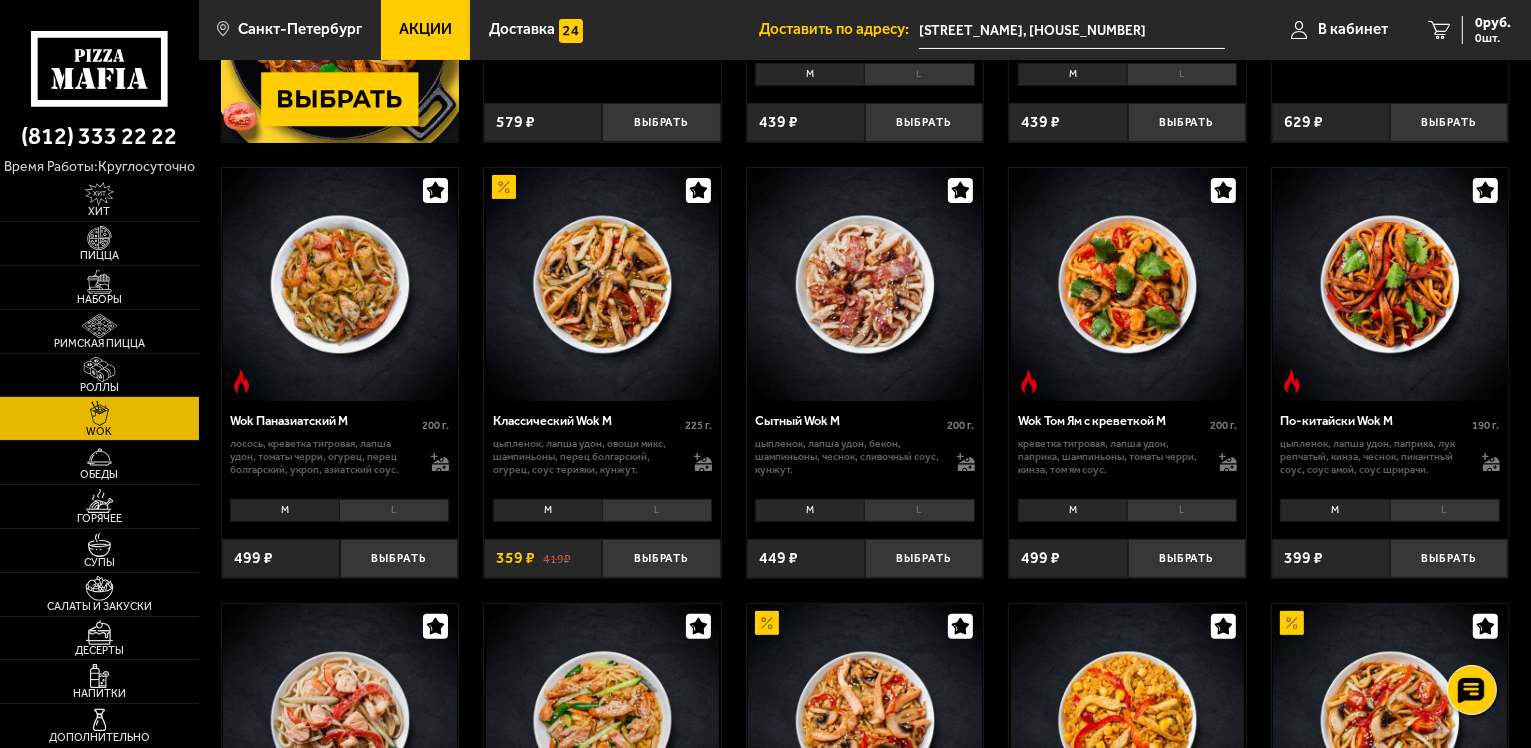 click on "L" at bounding box center (919, 510) 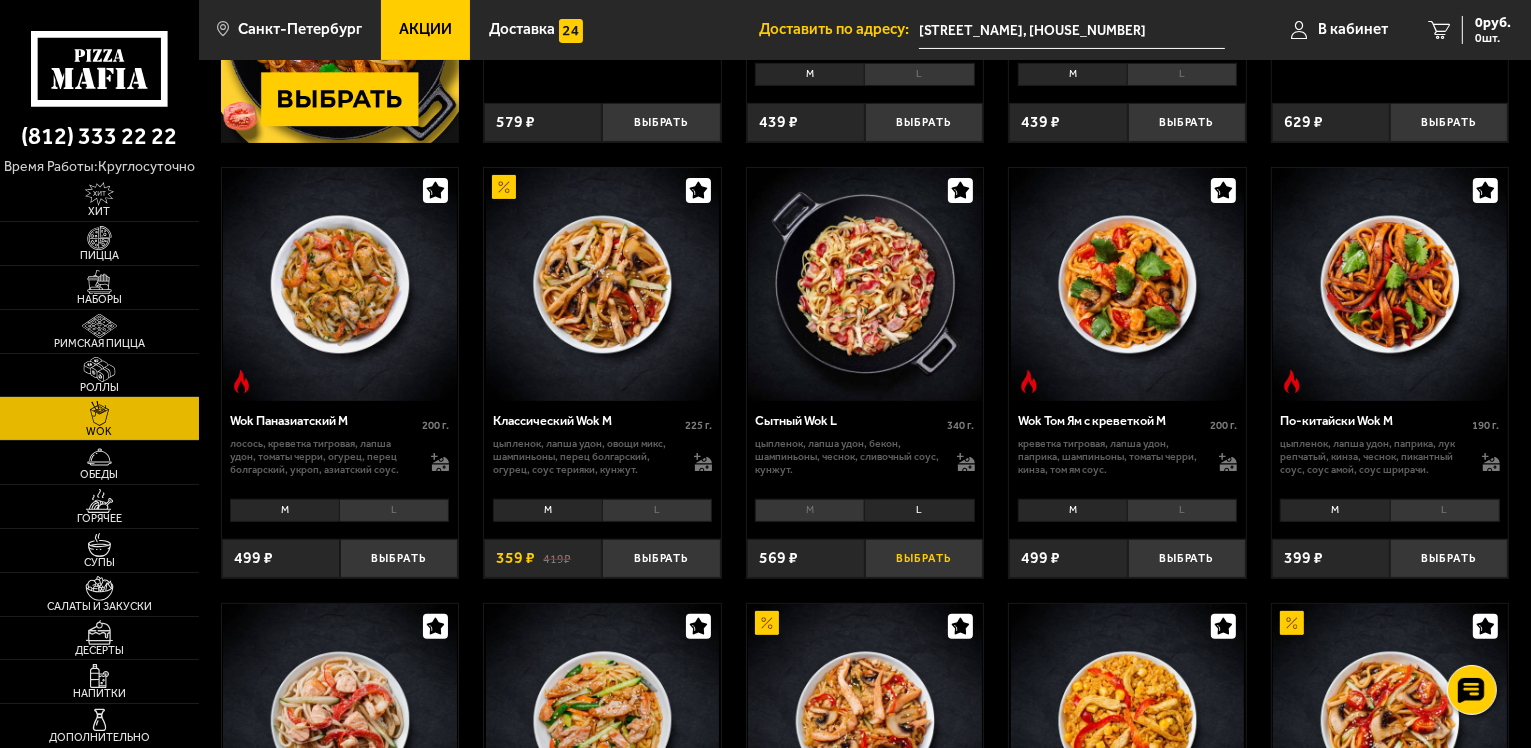 click on "Выбрать" at bounding box center [924, 558] 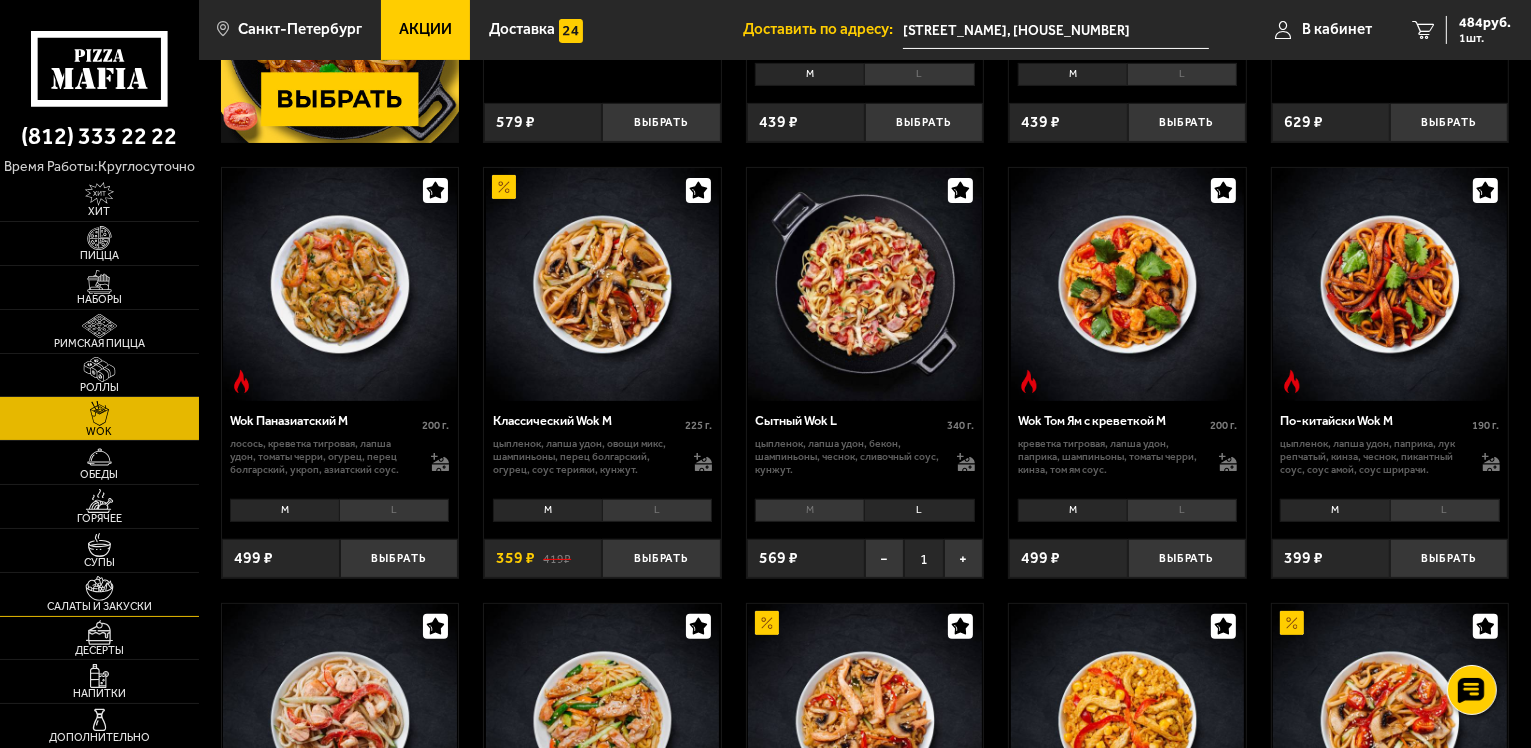 click at bounding box center [99, 588] 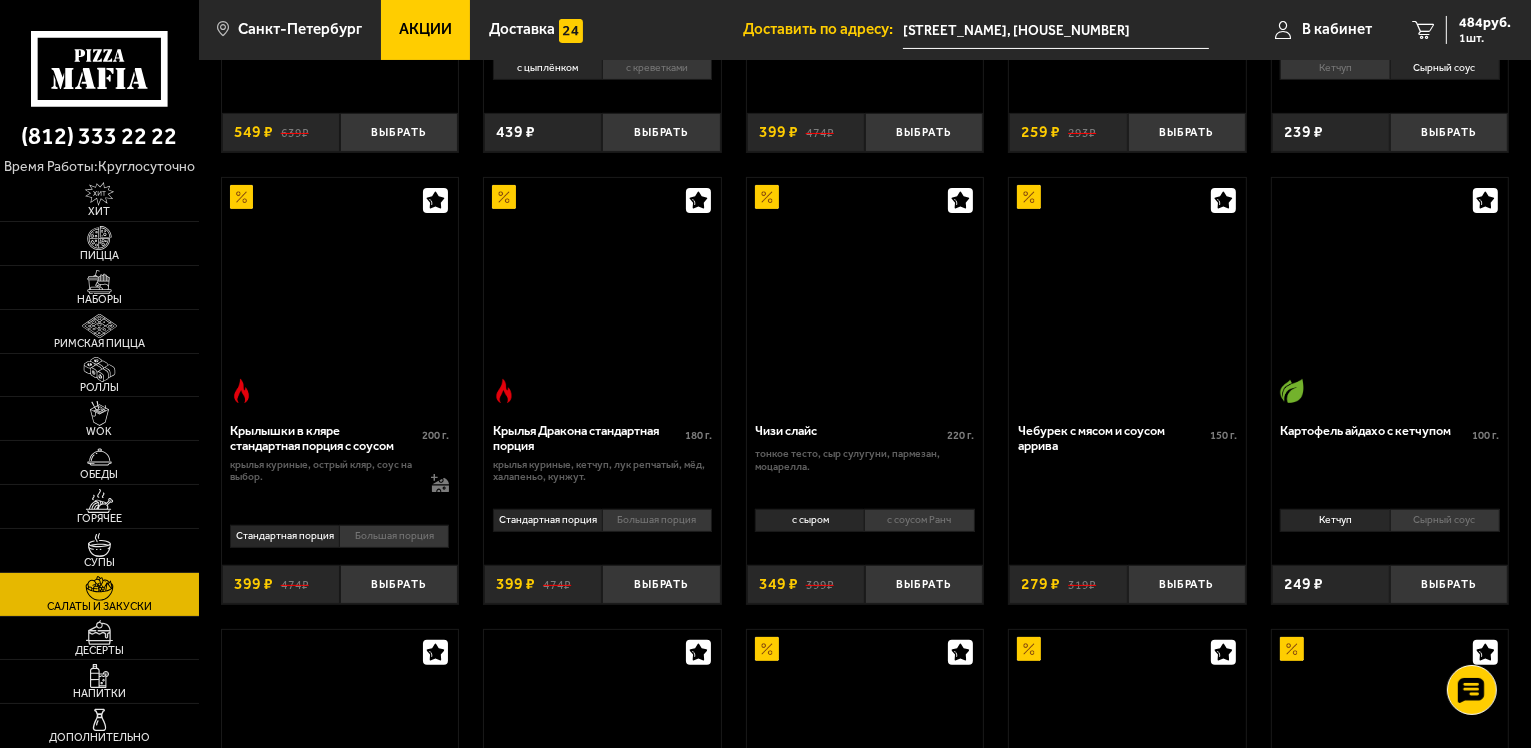 scroll, scrollTop: 0, scrollLeft: 0, axis: both 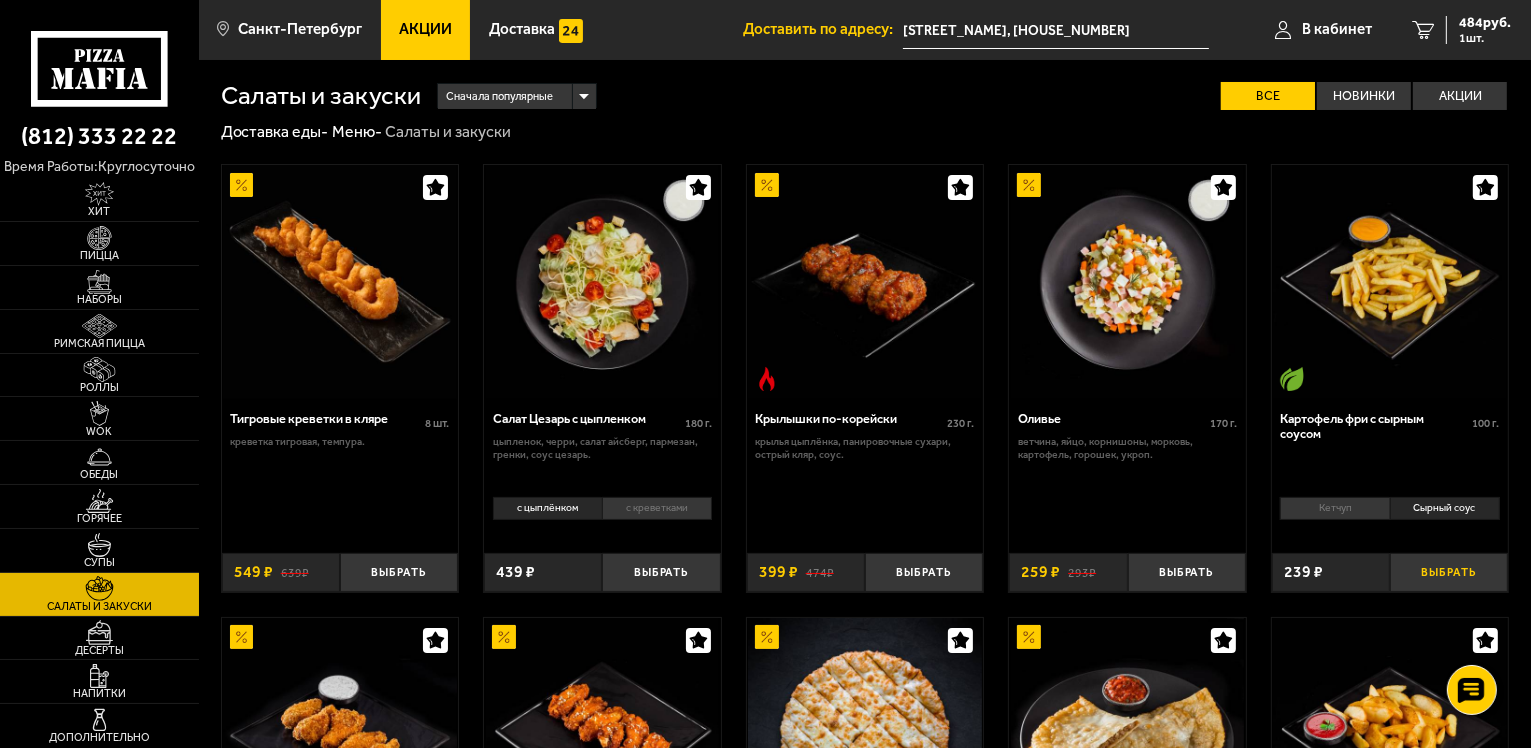 click on "Выбрать" at bounding box center [1449, 572] 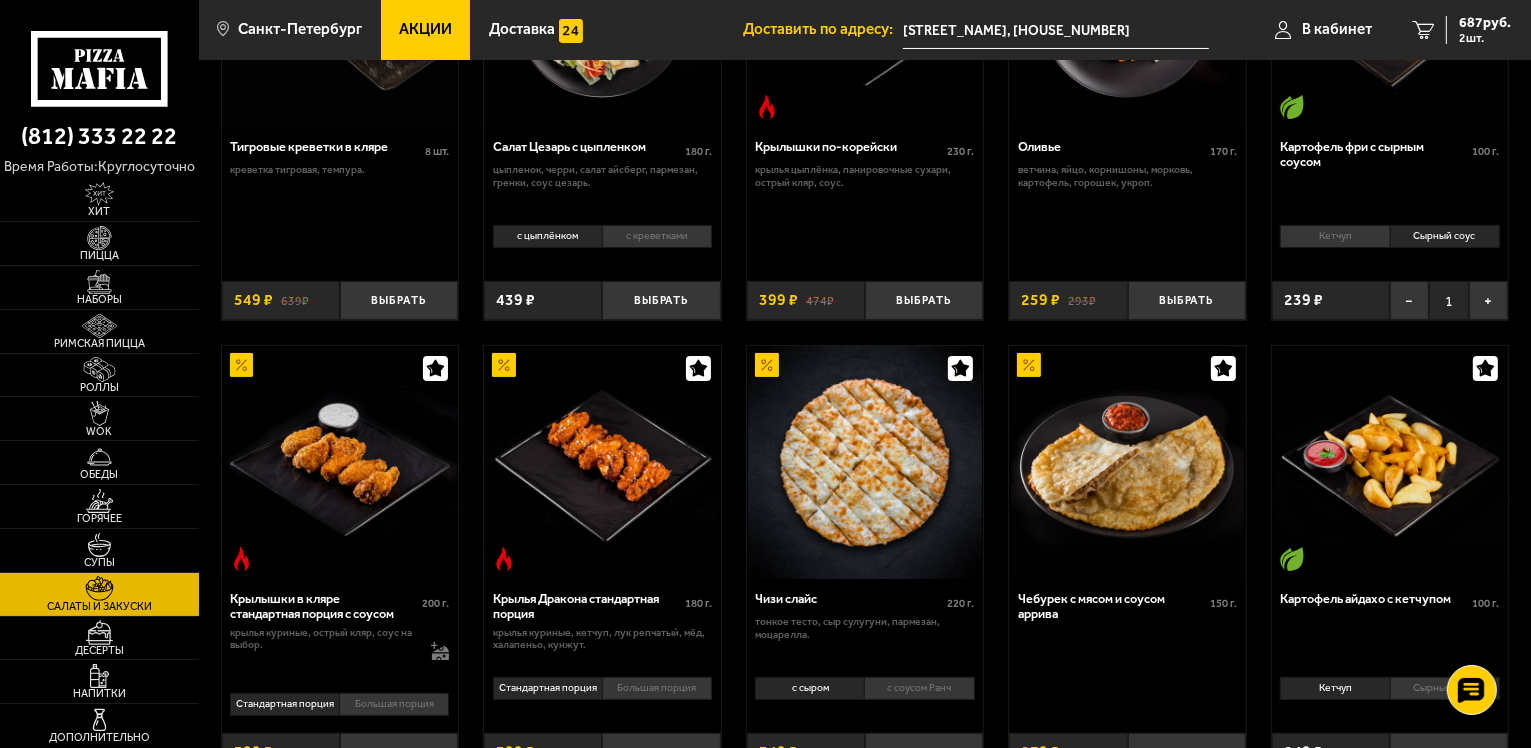 scroll, scrollTop: 331, scrollLeft: 0, axis: vertical 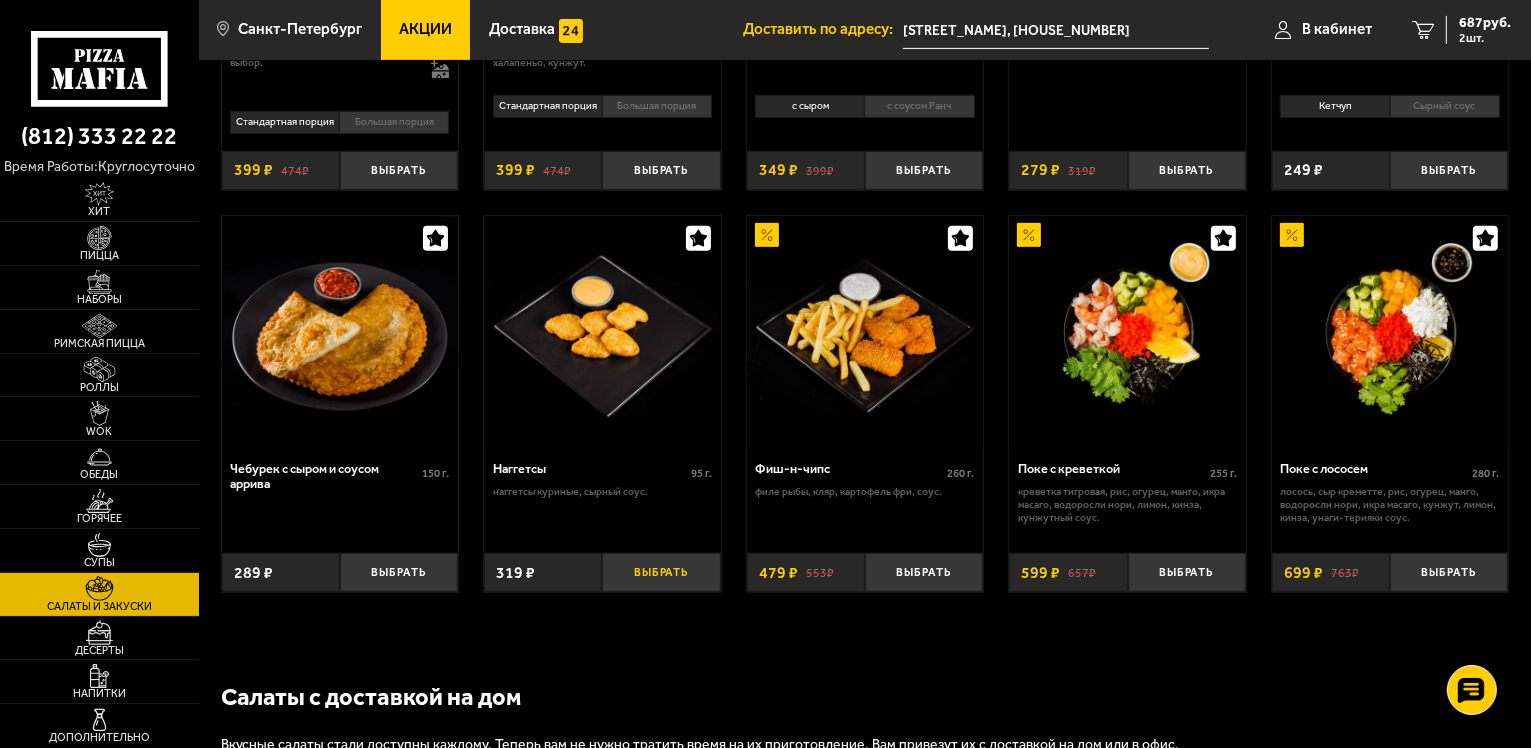 click on "Выбрать" at bounding box center (661, 572) 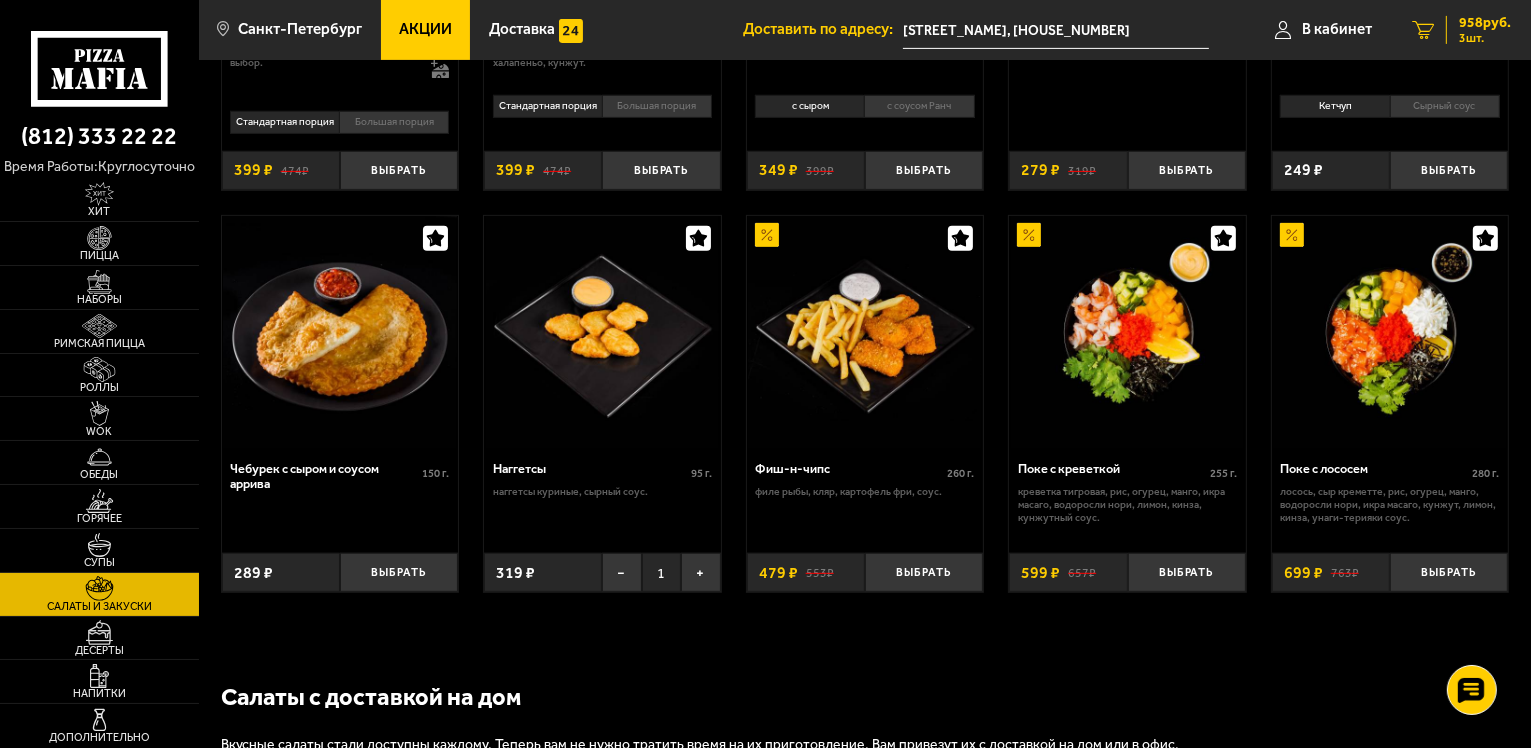 click on "958  руб." at bounding box center (1485, 23) 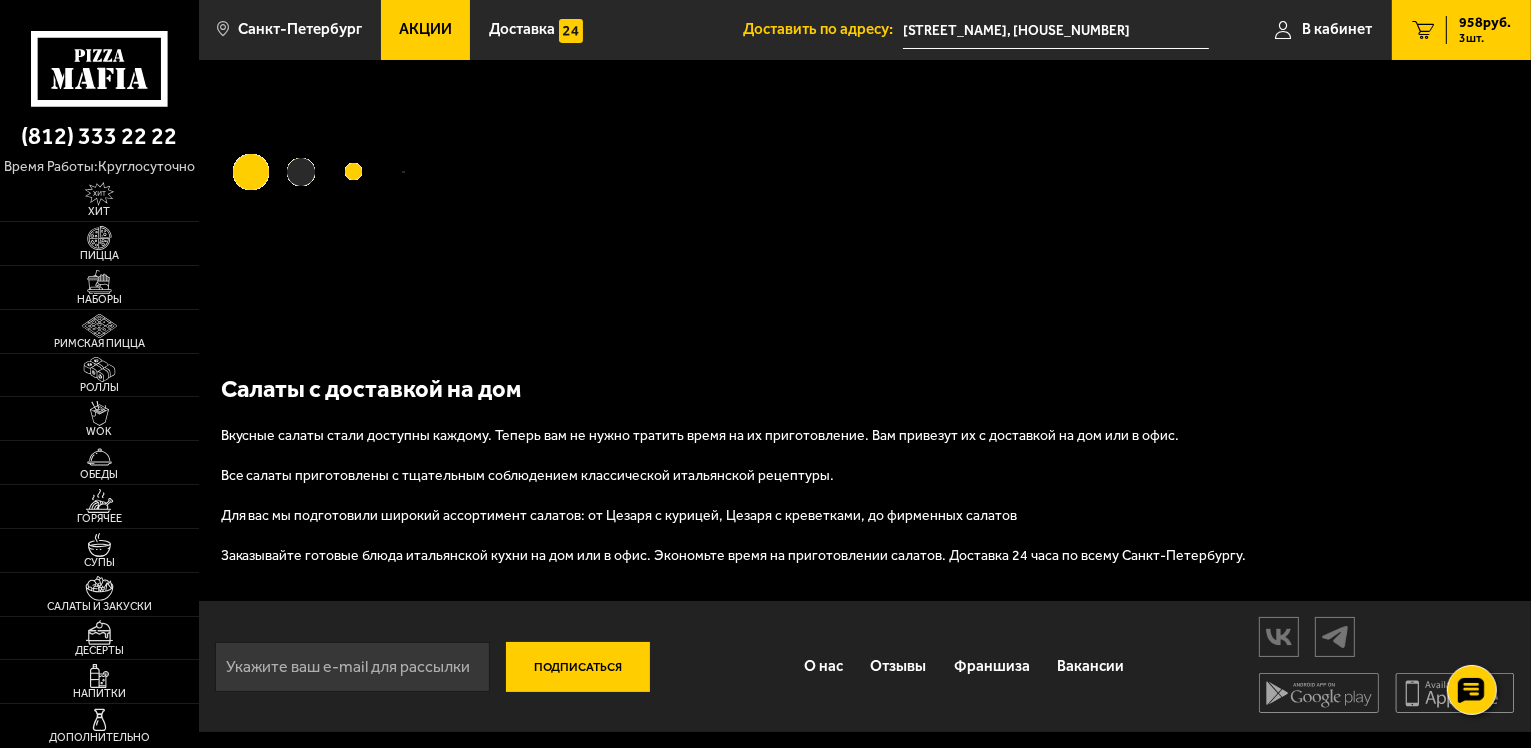 scroll, scrollTop: 0, scrollLeft: 0, axis: both 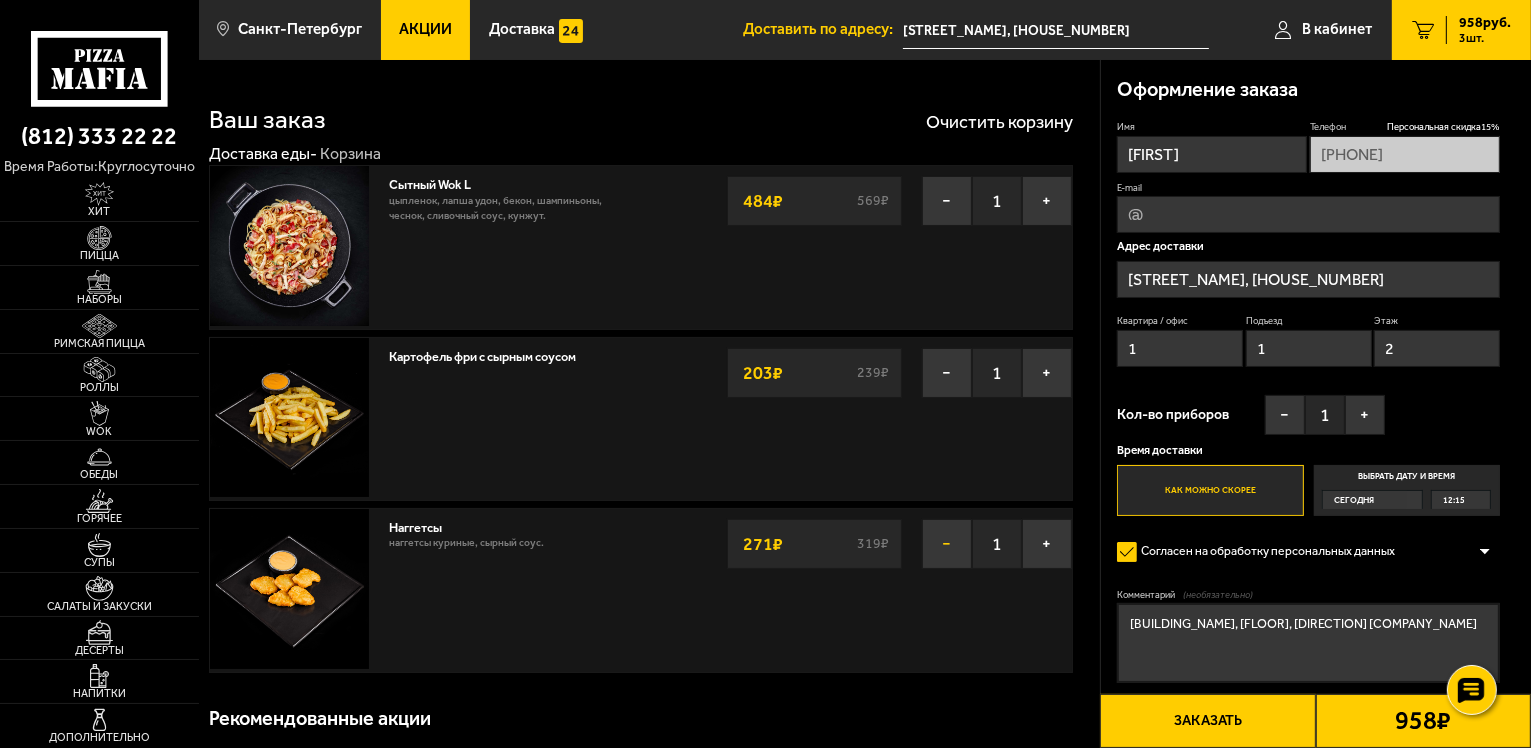 click on "−" at bounding box center [947, 544] 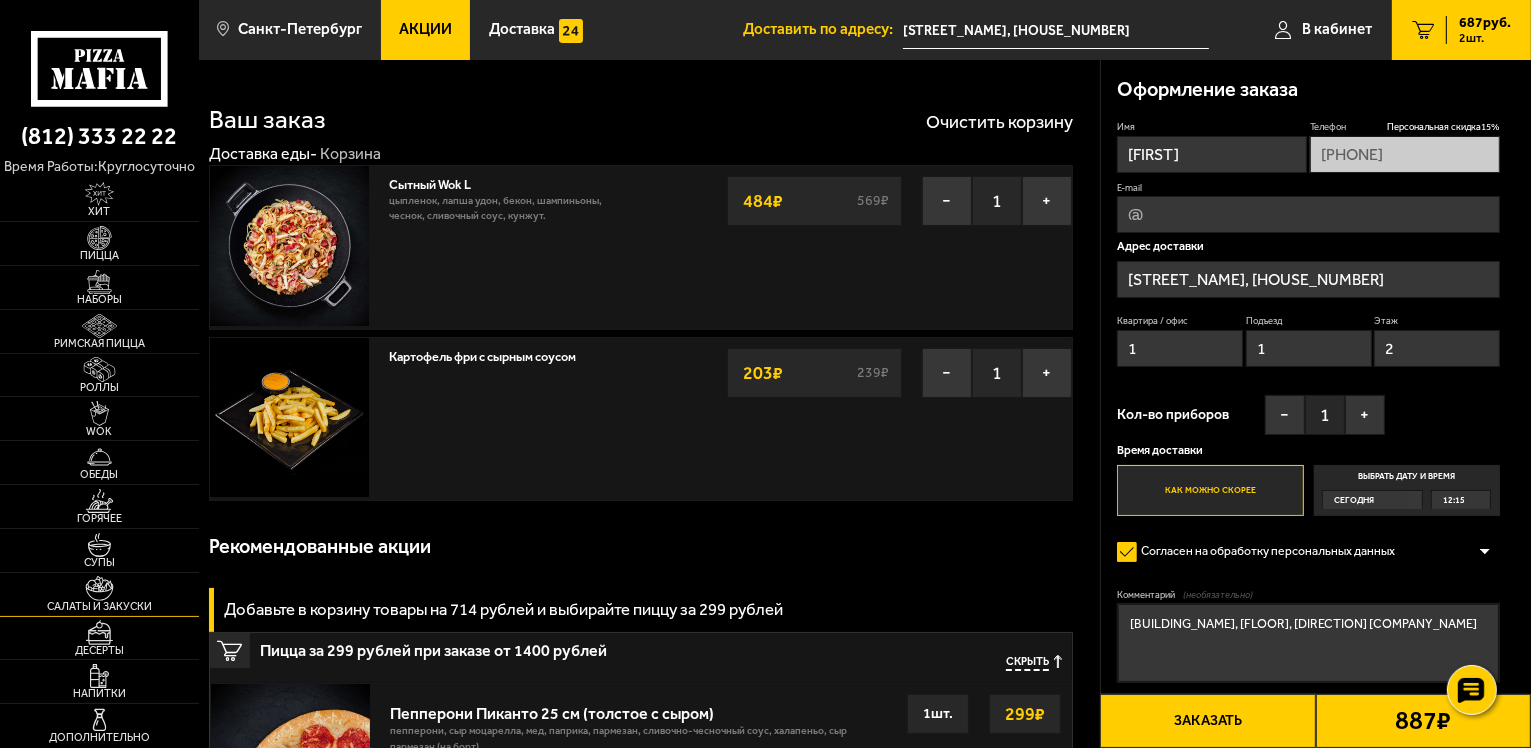 click at bounding box center [99, 588] 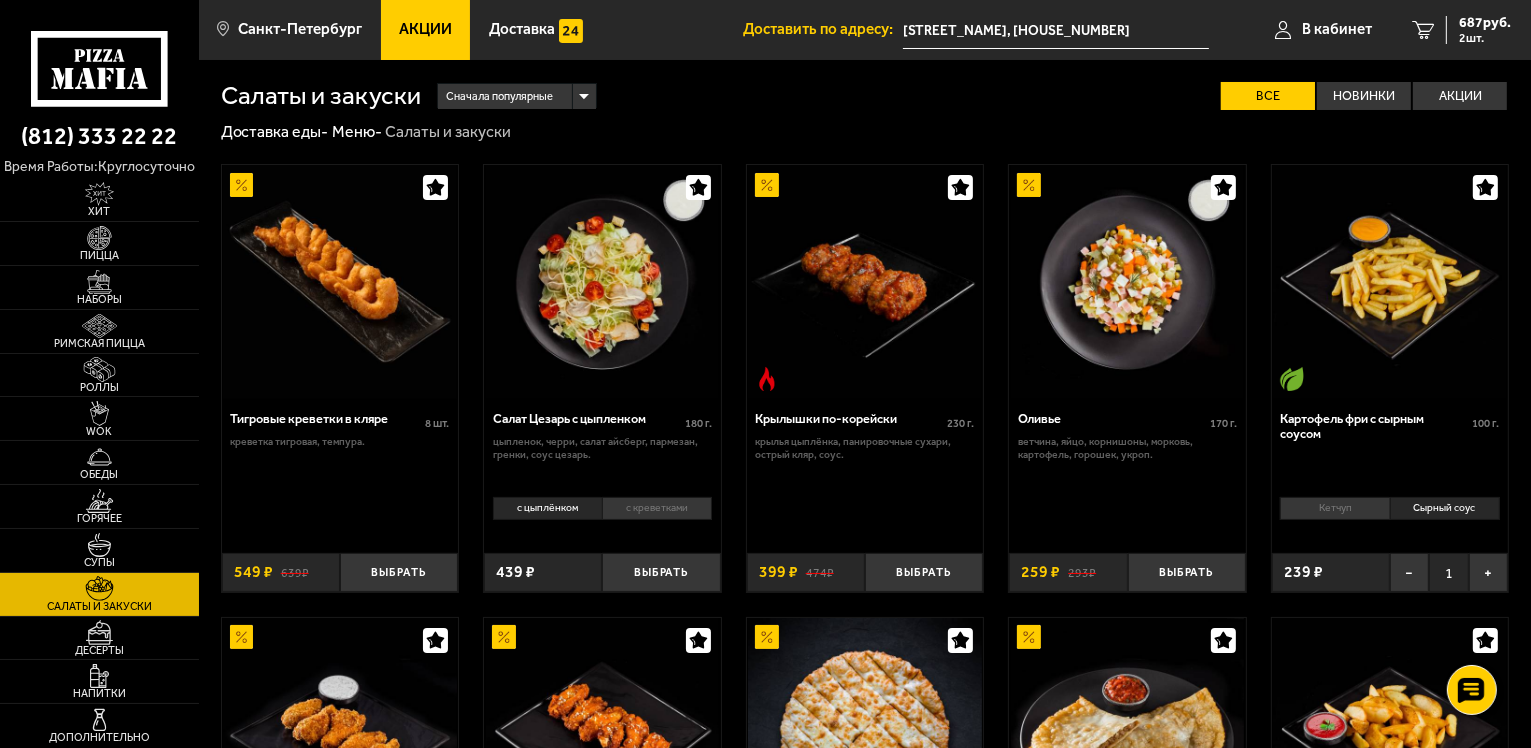 click on "Сырный соус" at bounding box center [1445, 508] 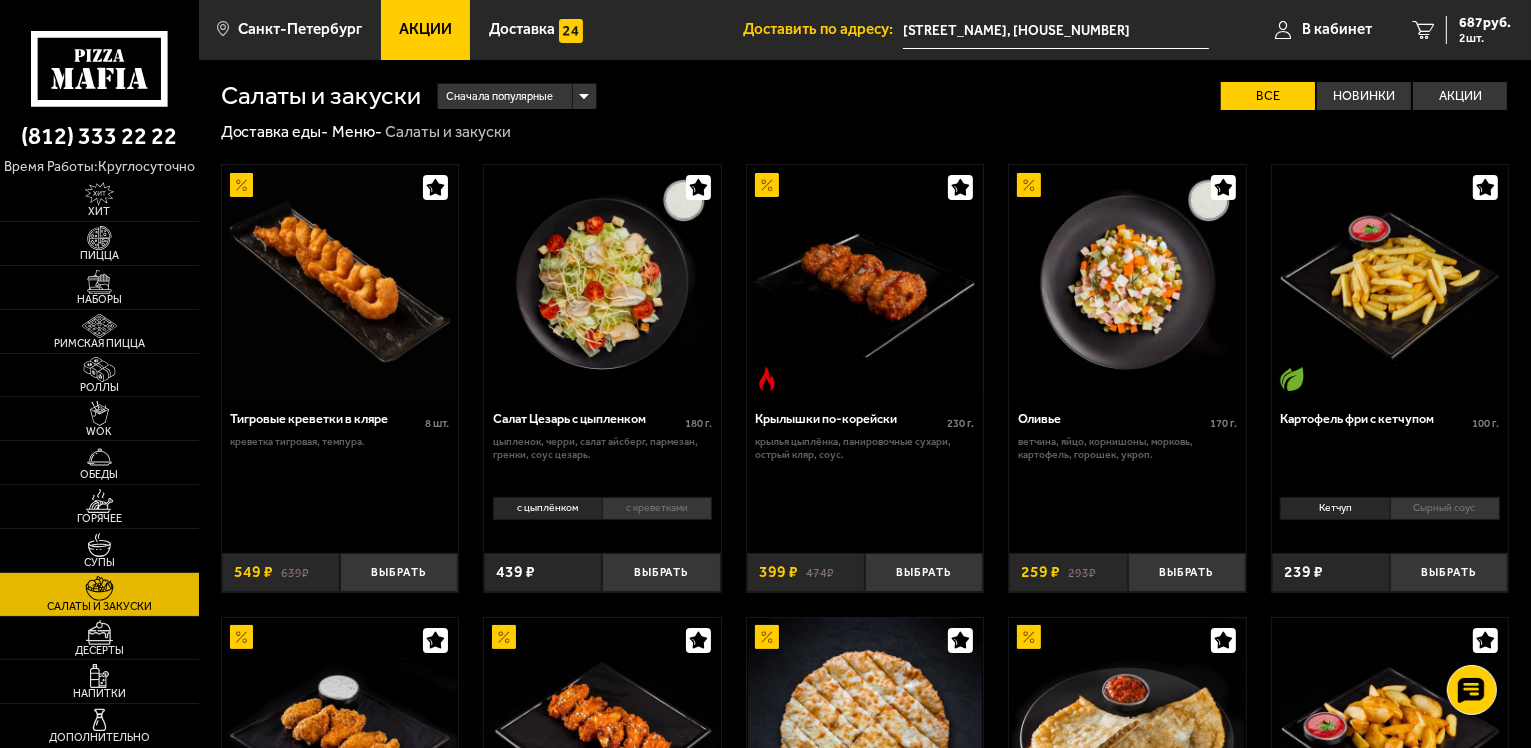 click on "Сырный соус" at bounding box center [1445, 508] 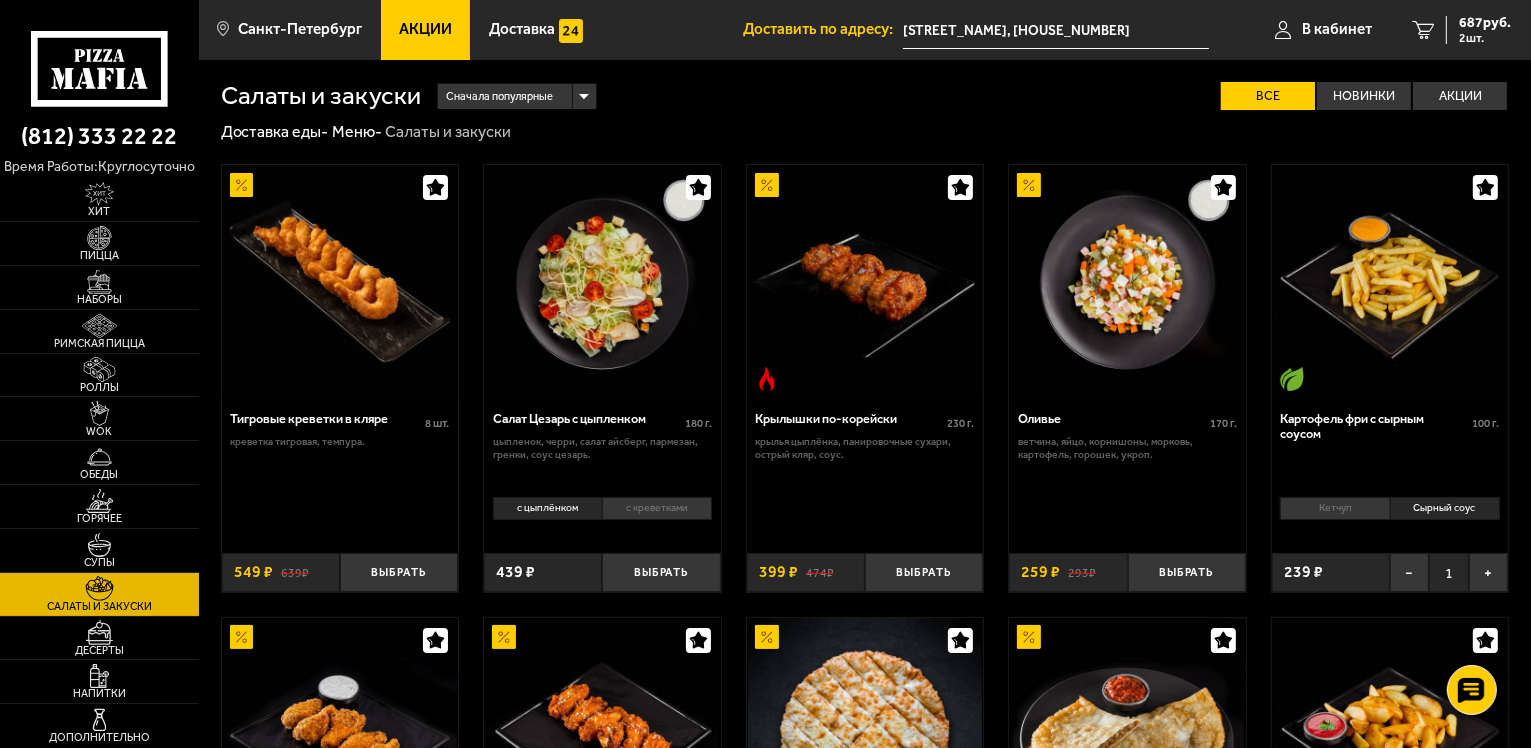 click on "Кетчуп" at bounding box center [1334, 508] 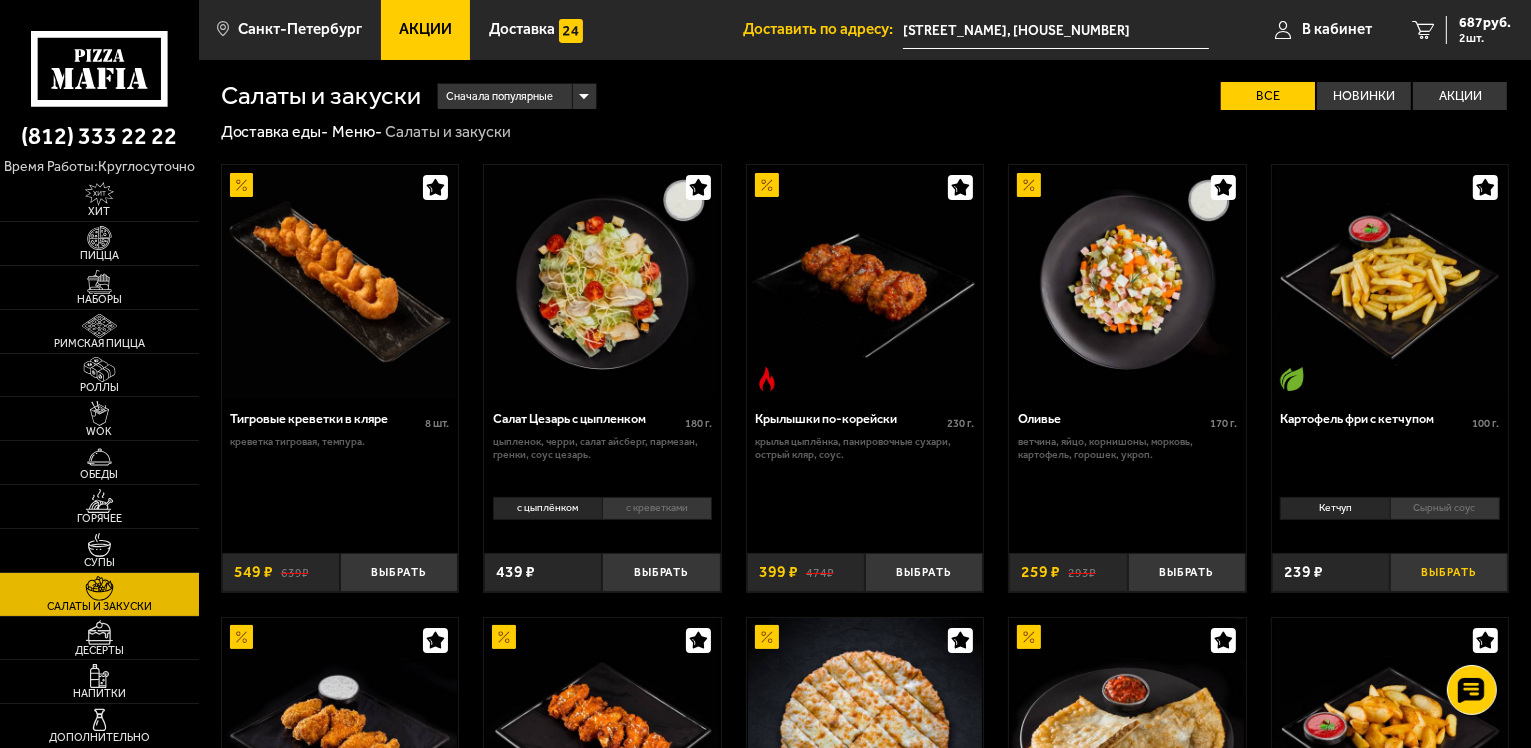 click on "Выбрать" at bounding box center (1449, 572) 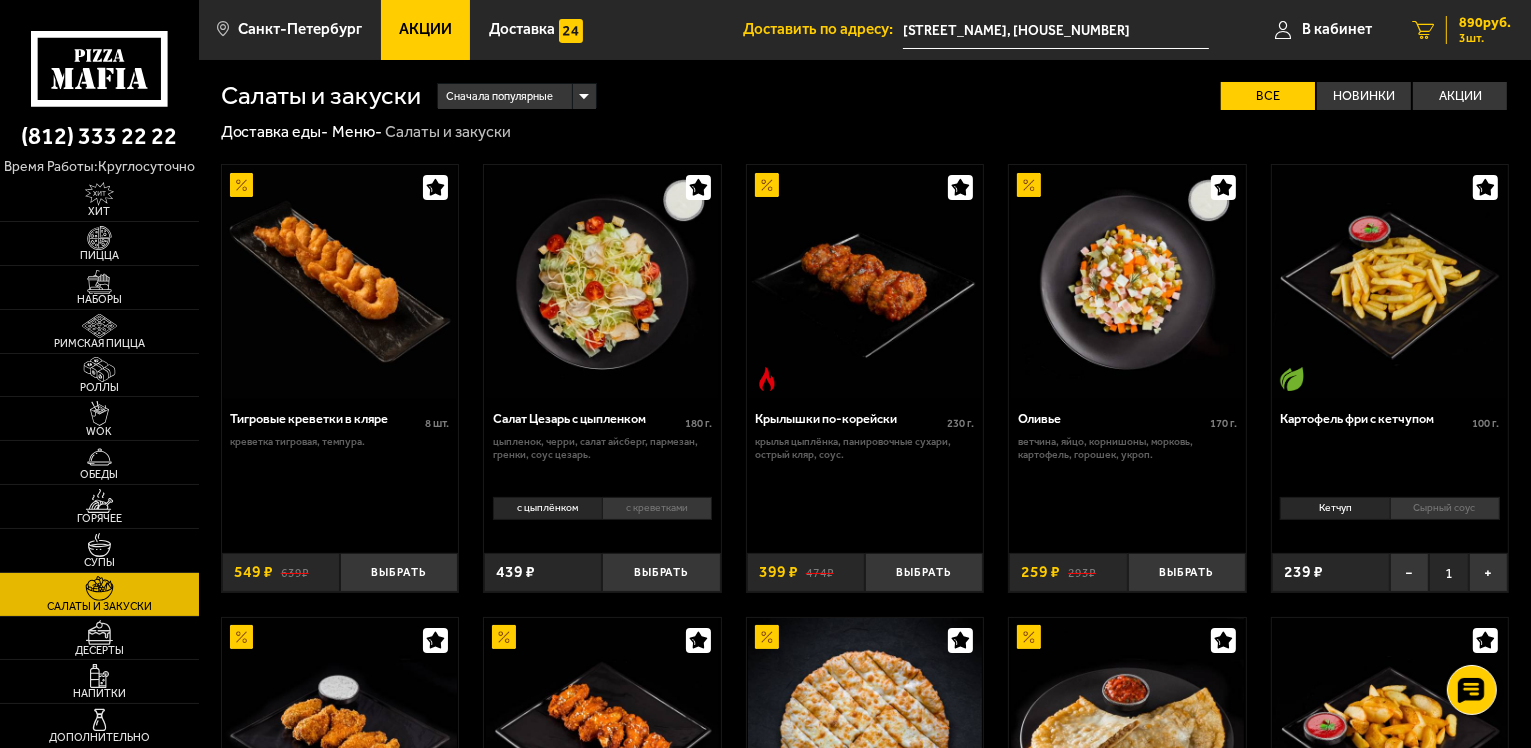 click on "3  шт." at bounding box center (1485, 38) 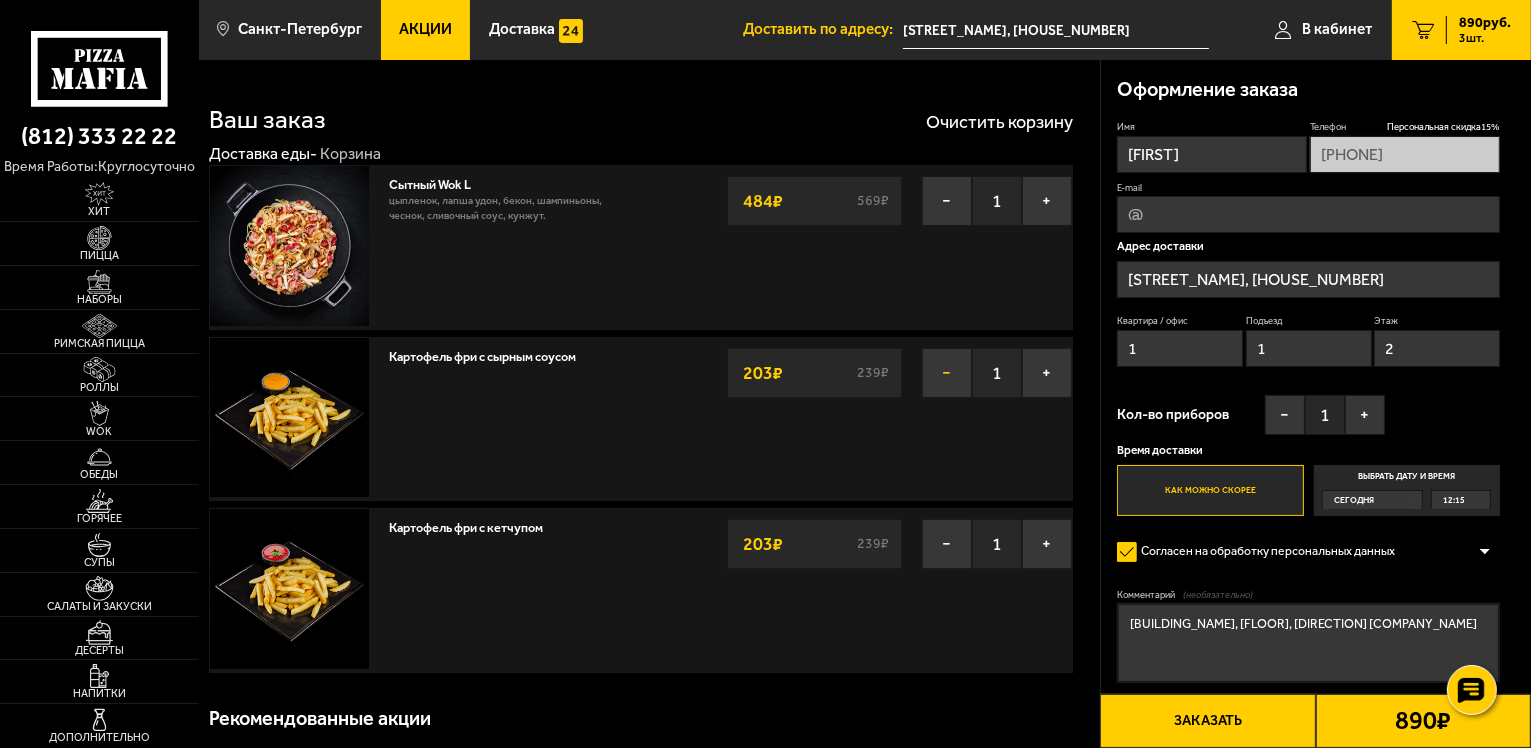 click on "−" at bounding box center (947, 373) 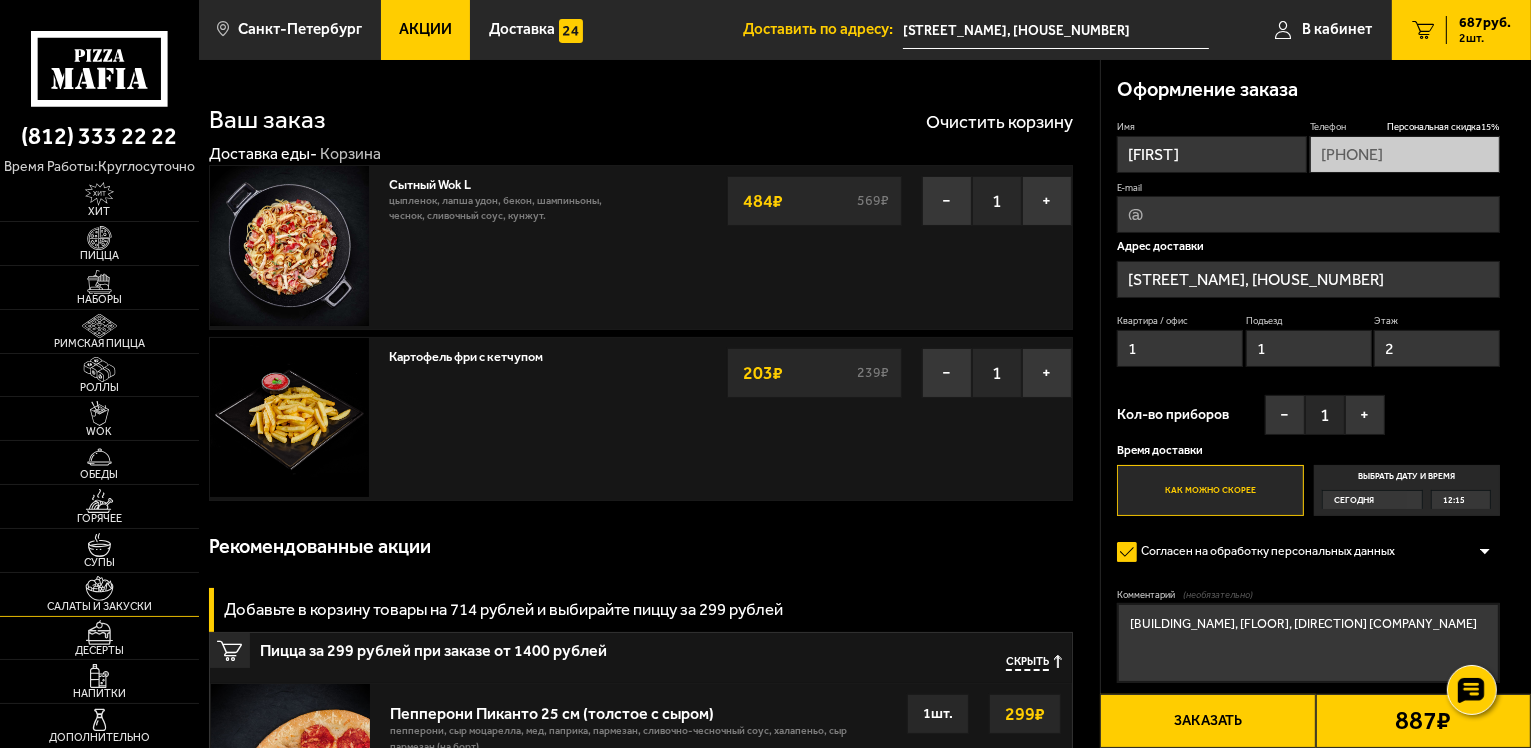click at bounding box center [99, 588] 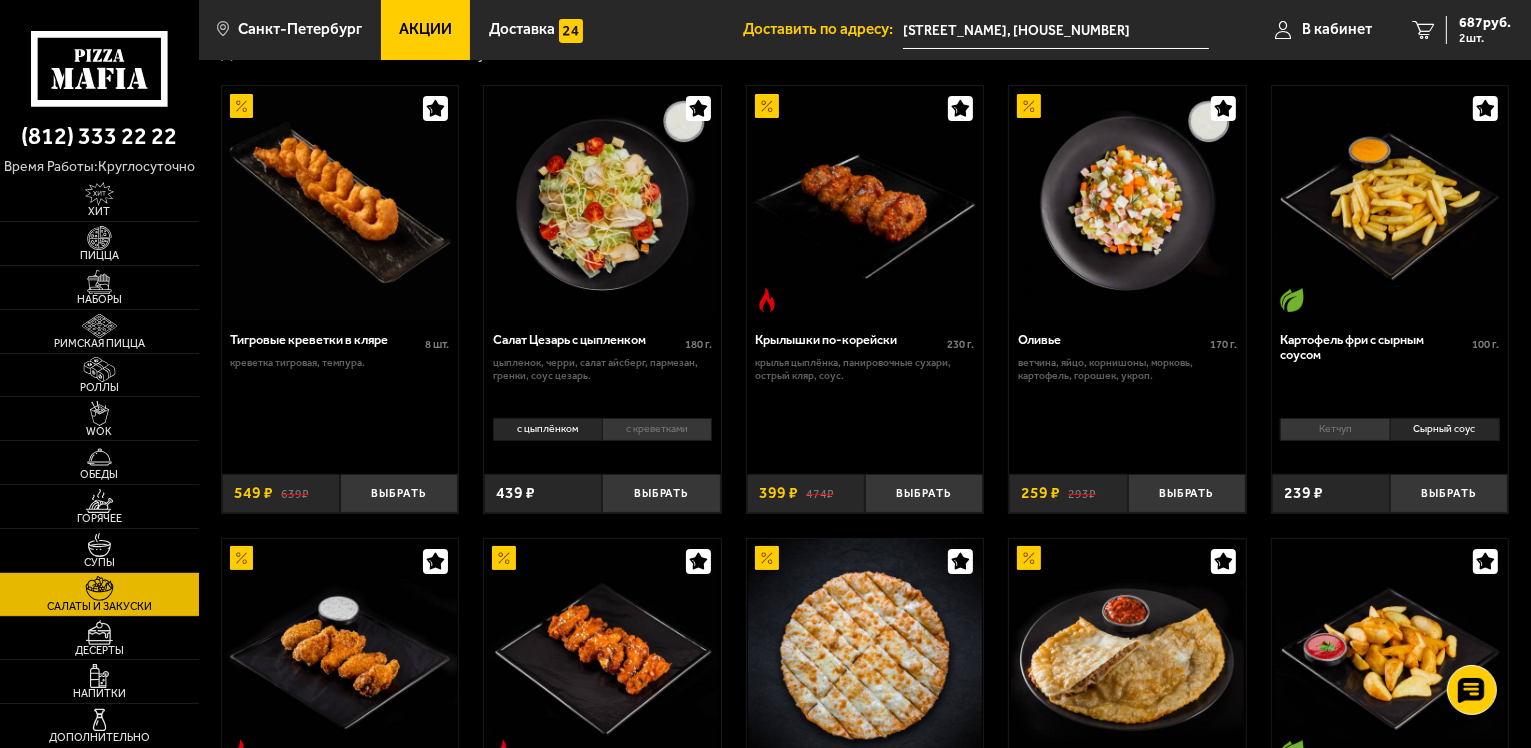 scroll, scrollTop: 123, scrollLeft: 0, axis: vertical 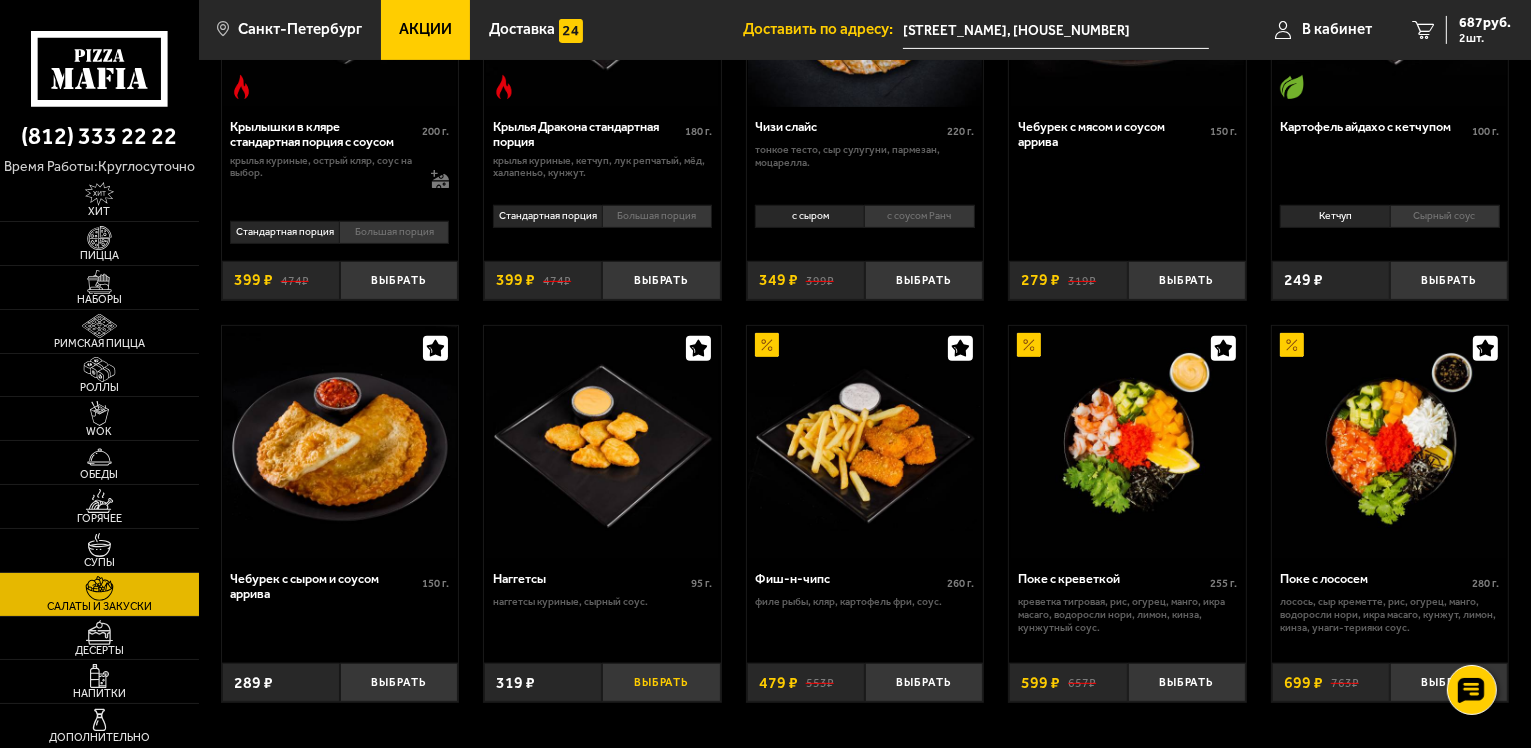 click on "Выбрать" at bounding box center [661, 682] 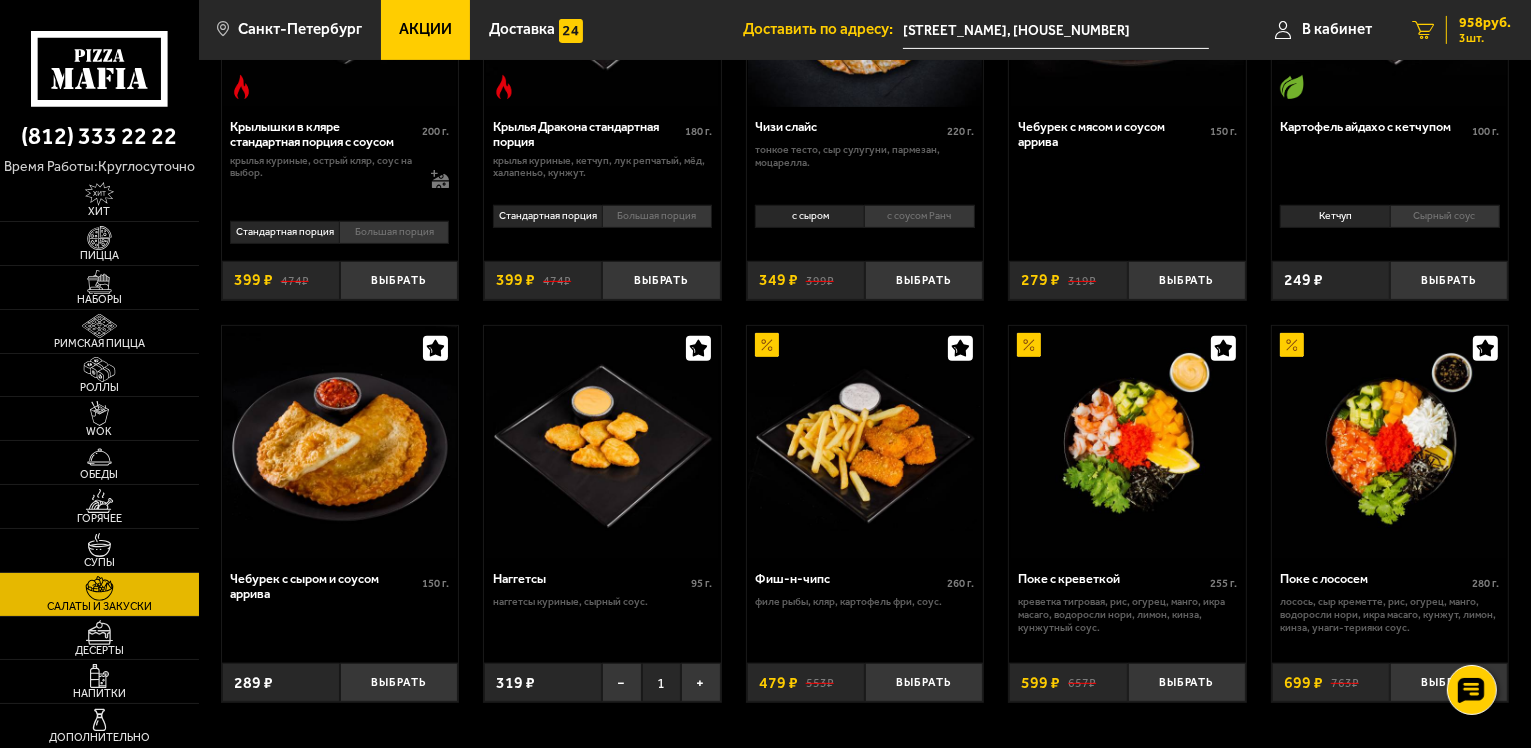 click on "3  шт." at bounding box center [1485, 38] 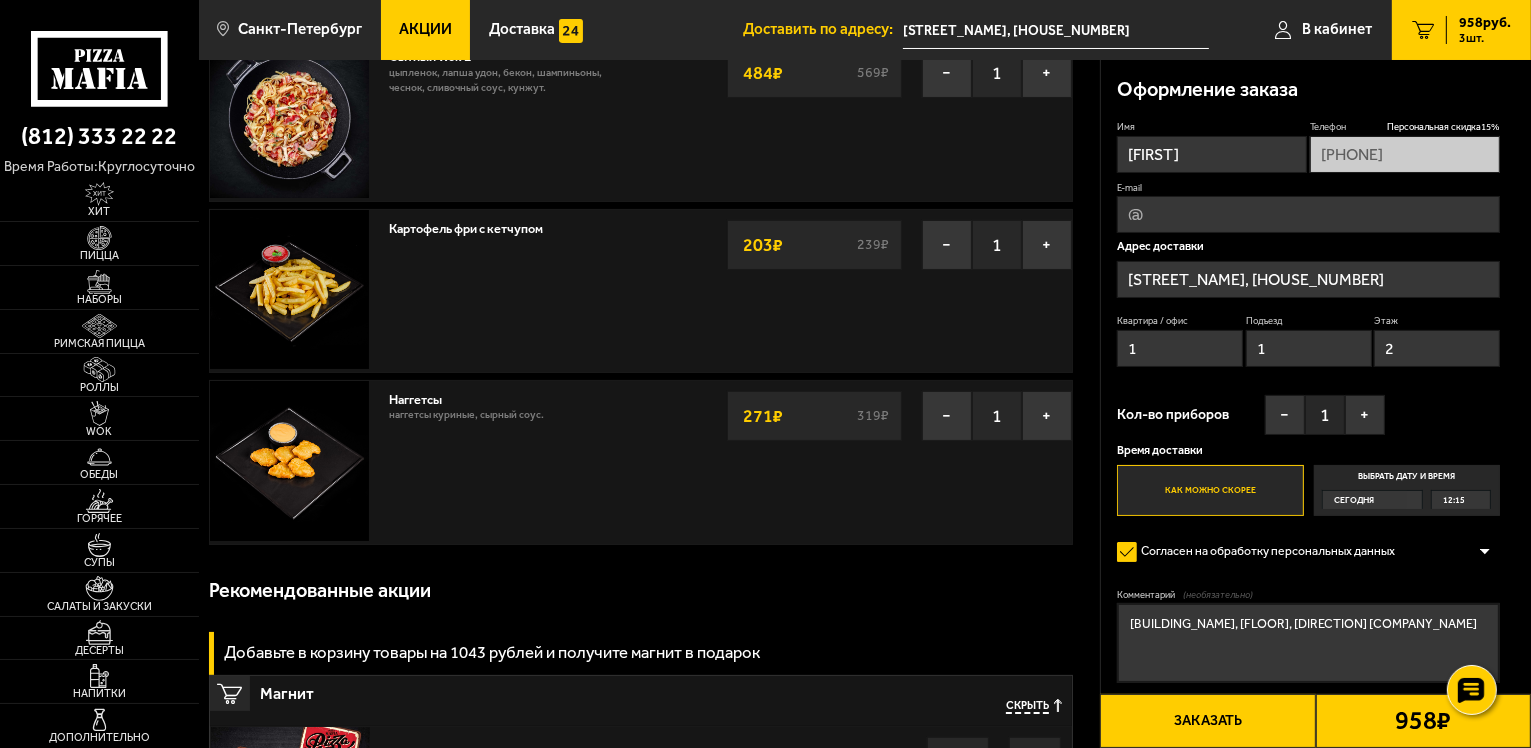 scroll, scrollTop: 0, scrollLeft: 0, axis: both 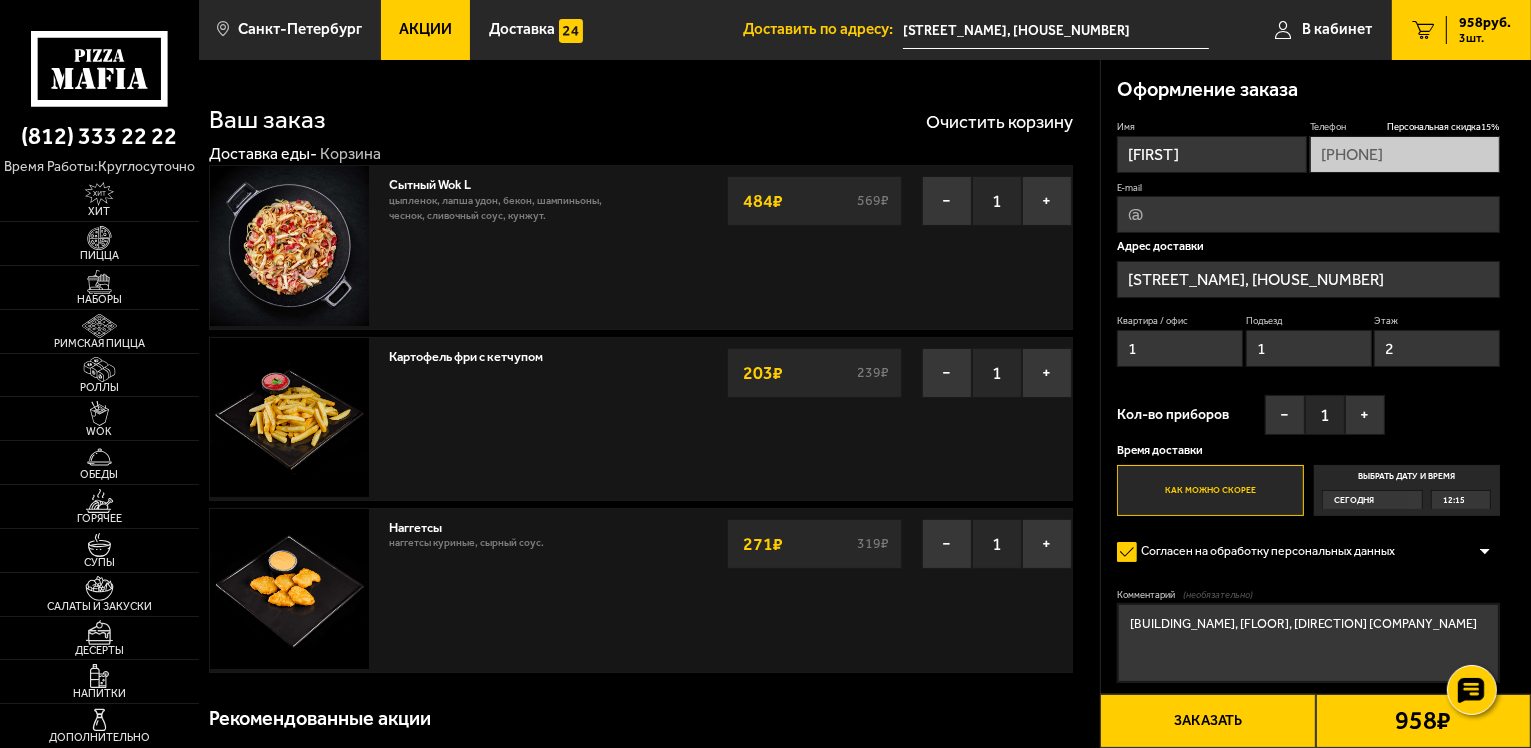 click on "Заказать" at bounding box center (1207, 721) 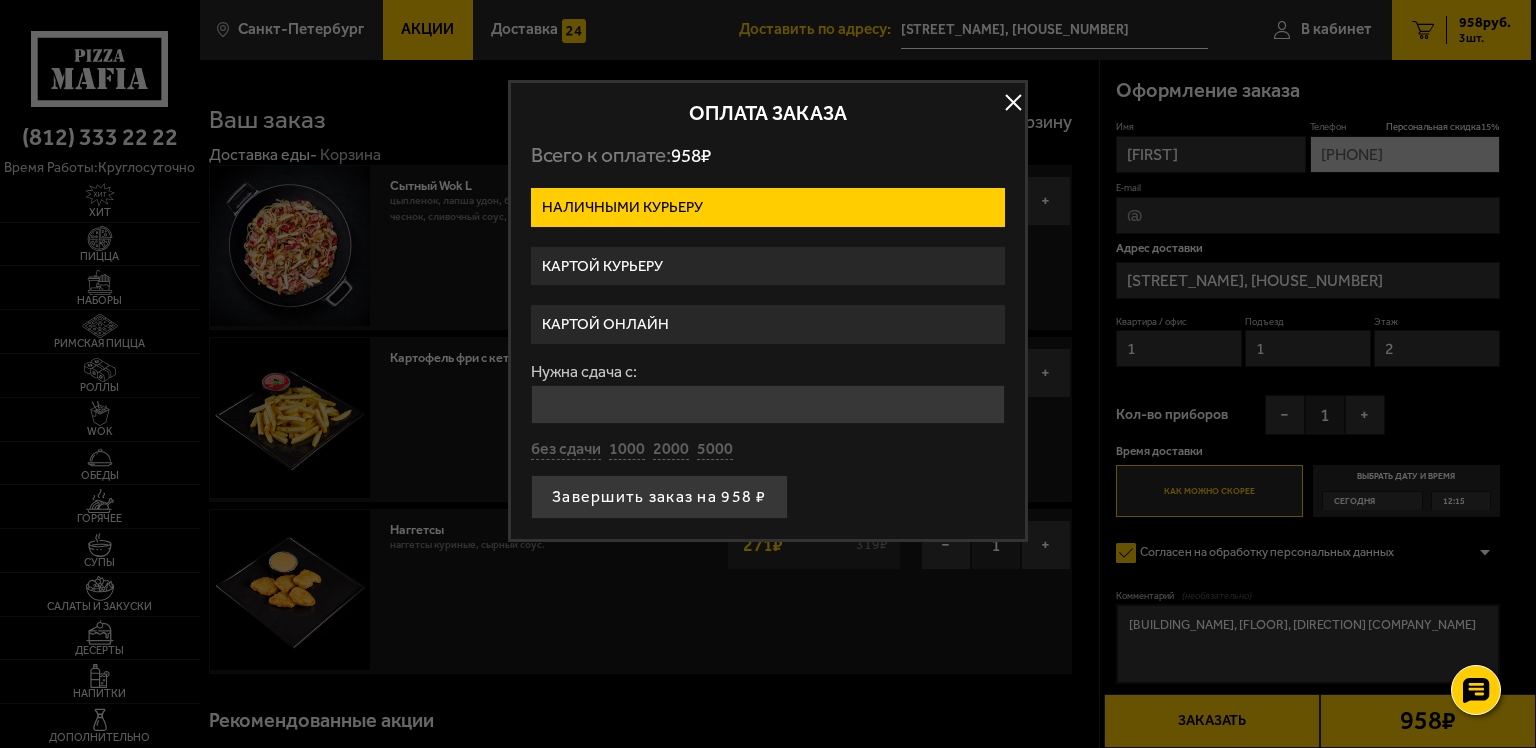 click on "Картой курьеру" at bounding box center [768, 266] 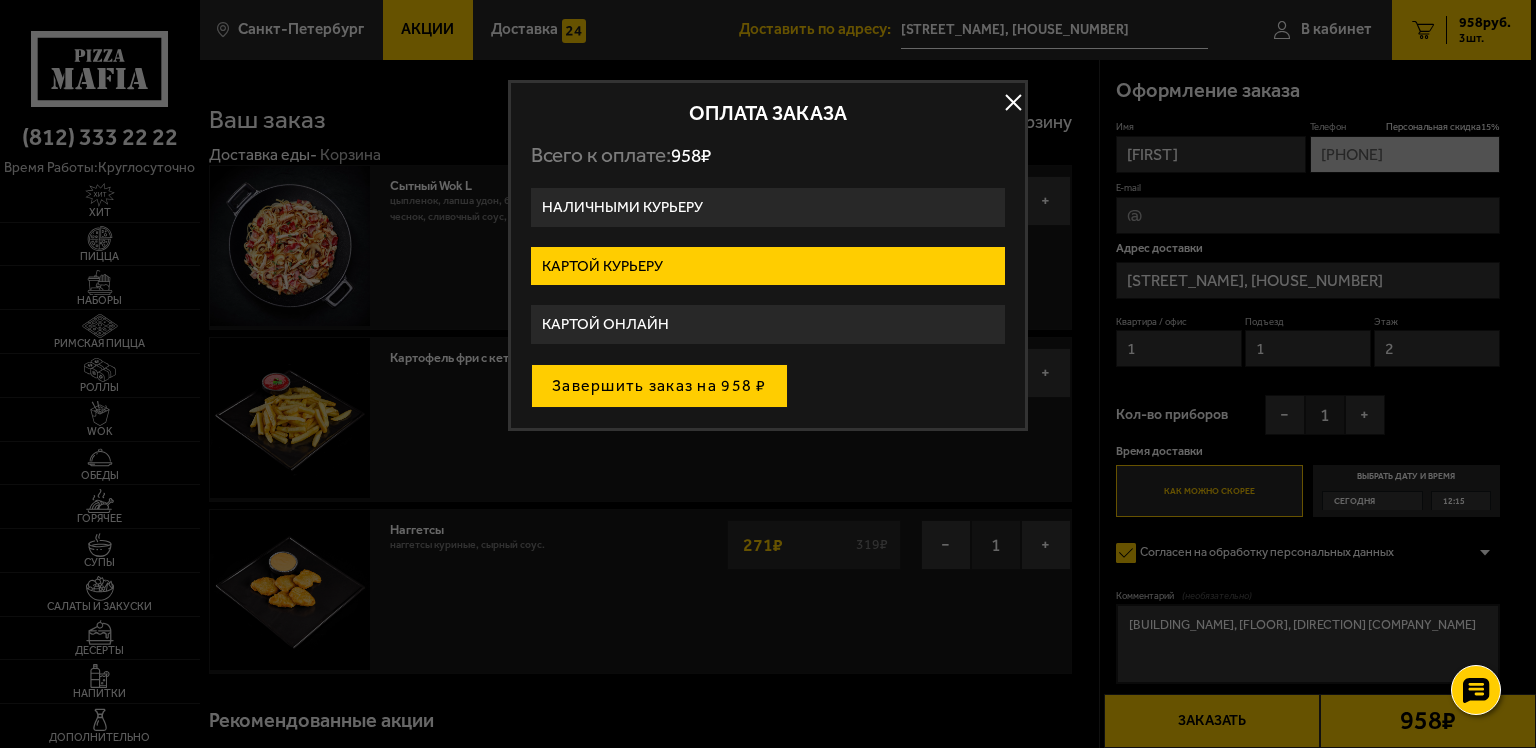 click on "Завершить заказ на 958 ₽" at bounding box center [659, 386] 